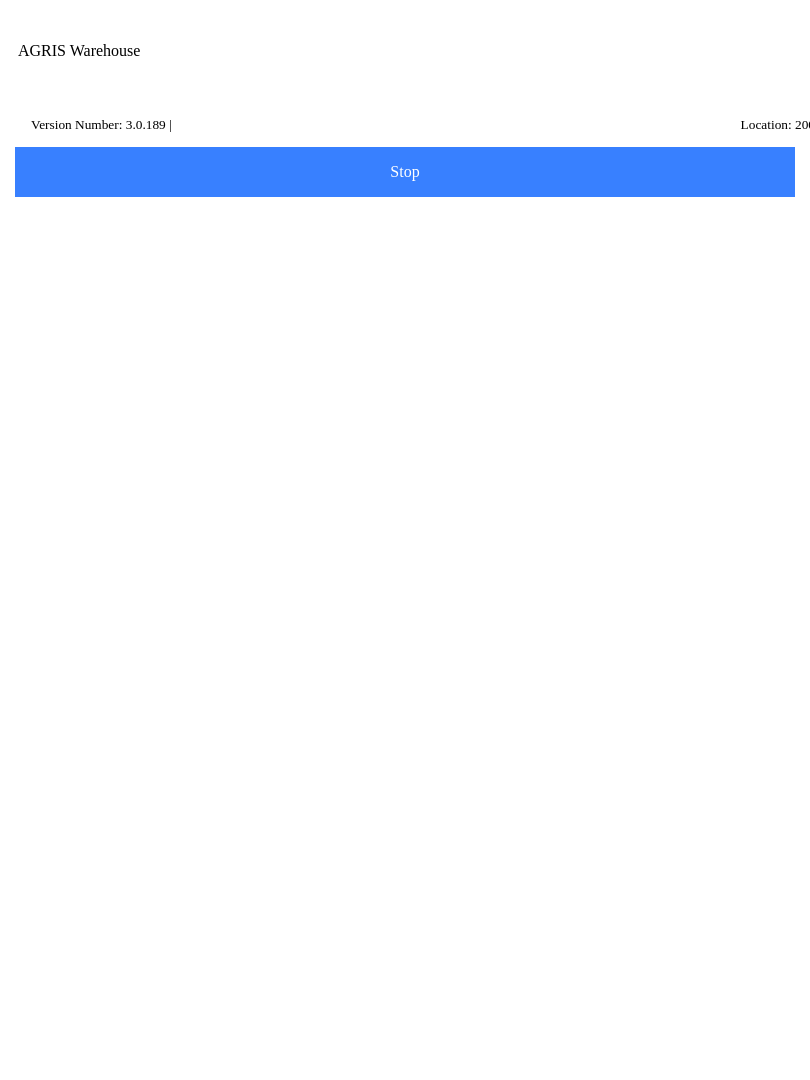 scroll, scrollTop: 0, scrollLeft: 0, axis: both 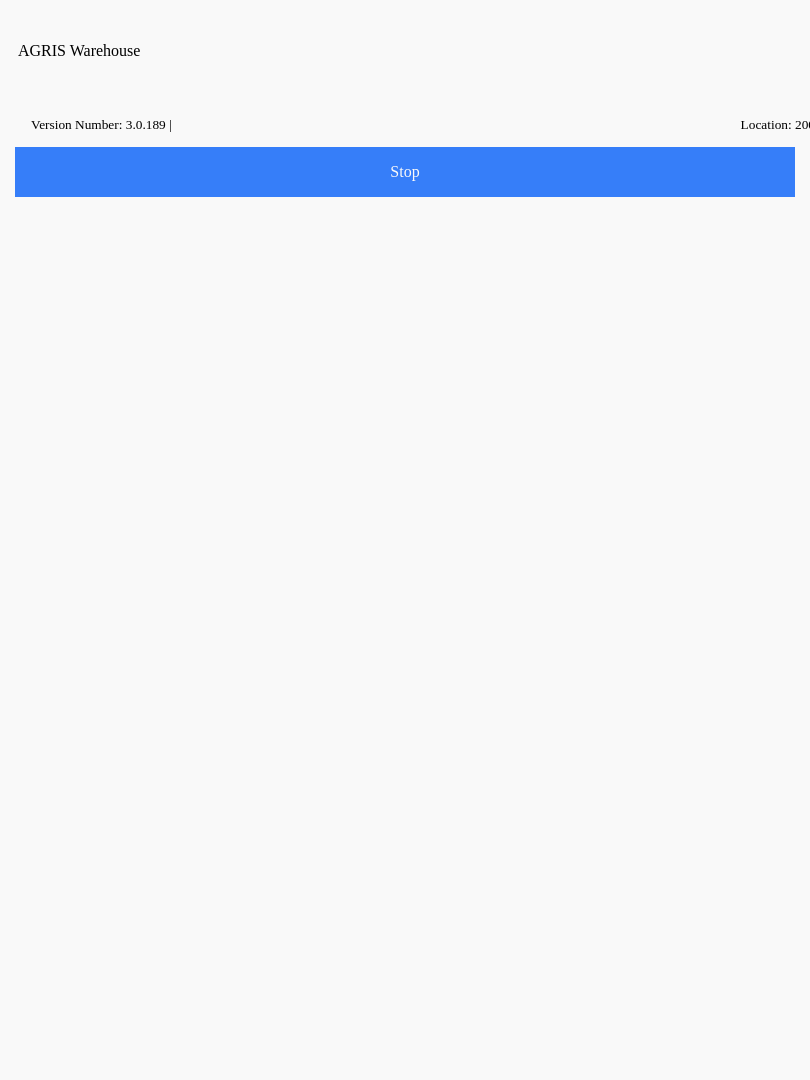 click on "Ok" at bounding box center [405, 582] 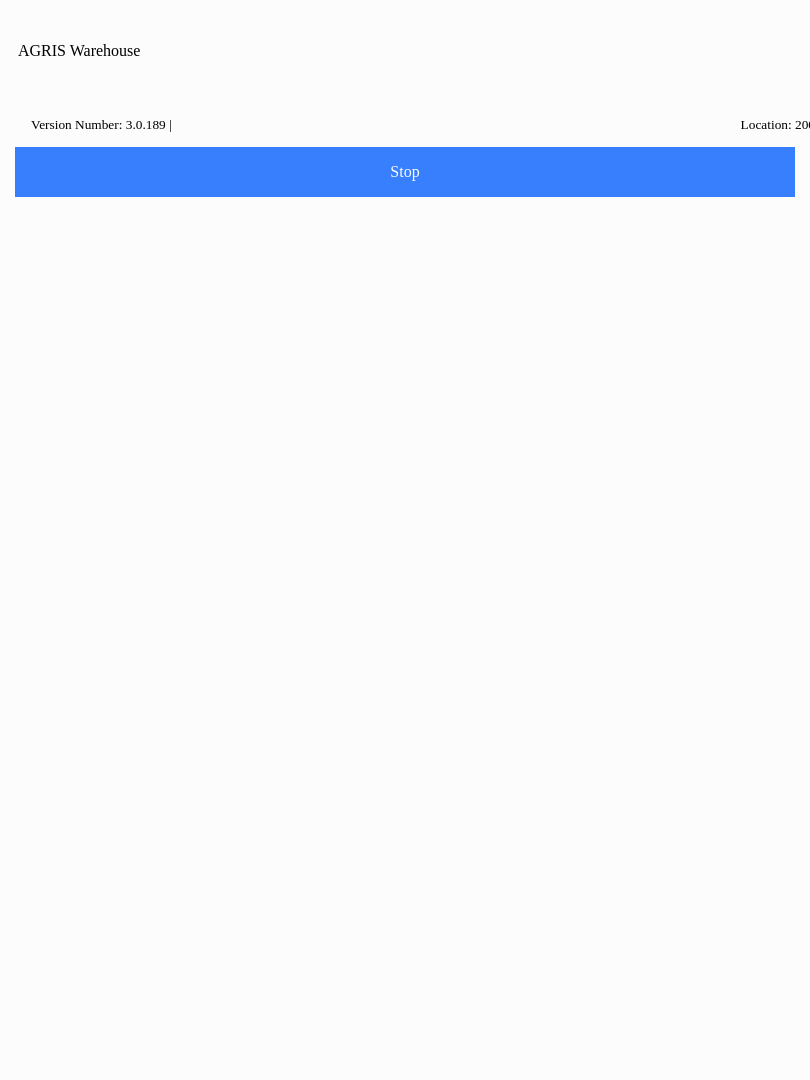 click on "Logout" at bounding box center [467, 582] 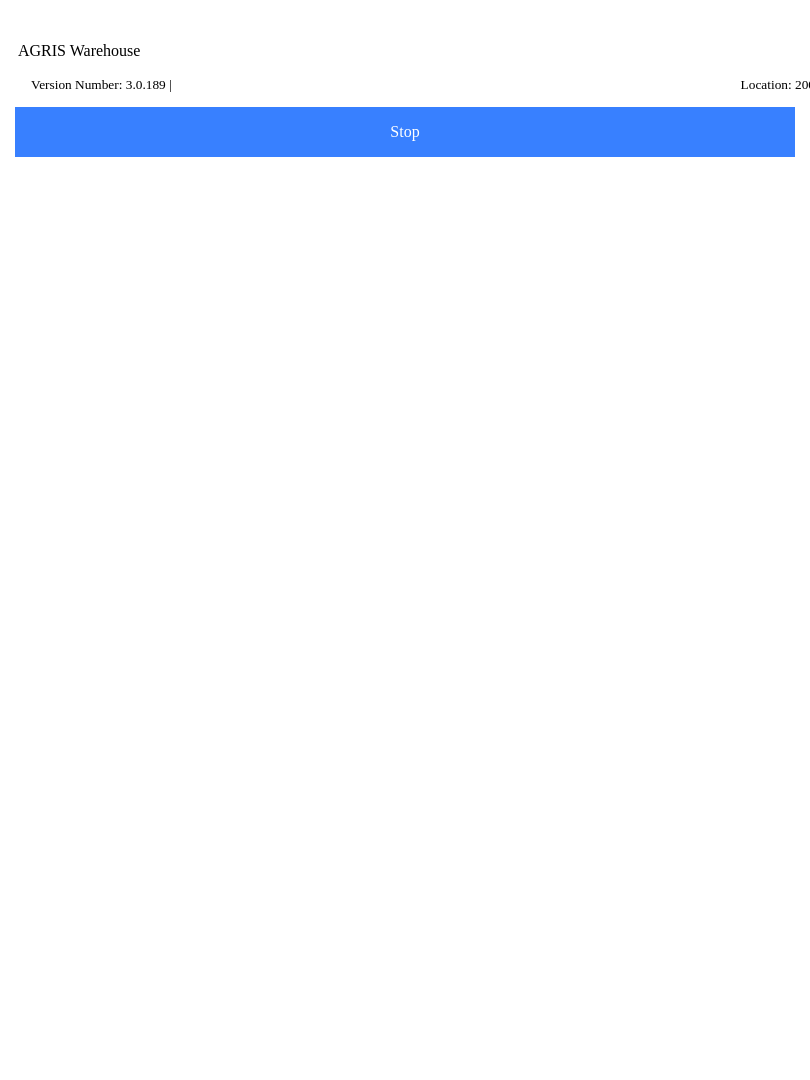 click on "AGRIS Username" at bounding box center (405, 260) 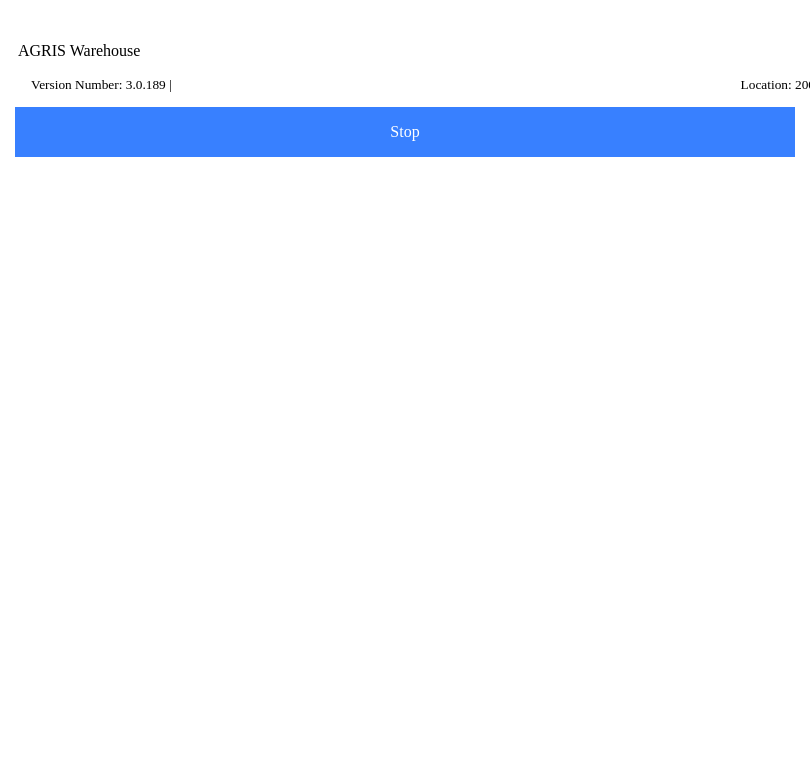 click on "Ben.Walker" at bounding box center [405, 260] 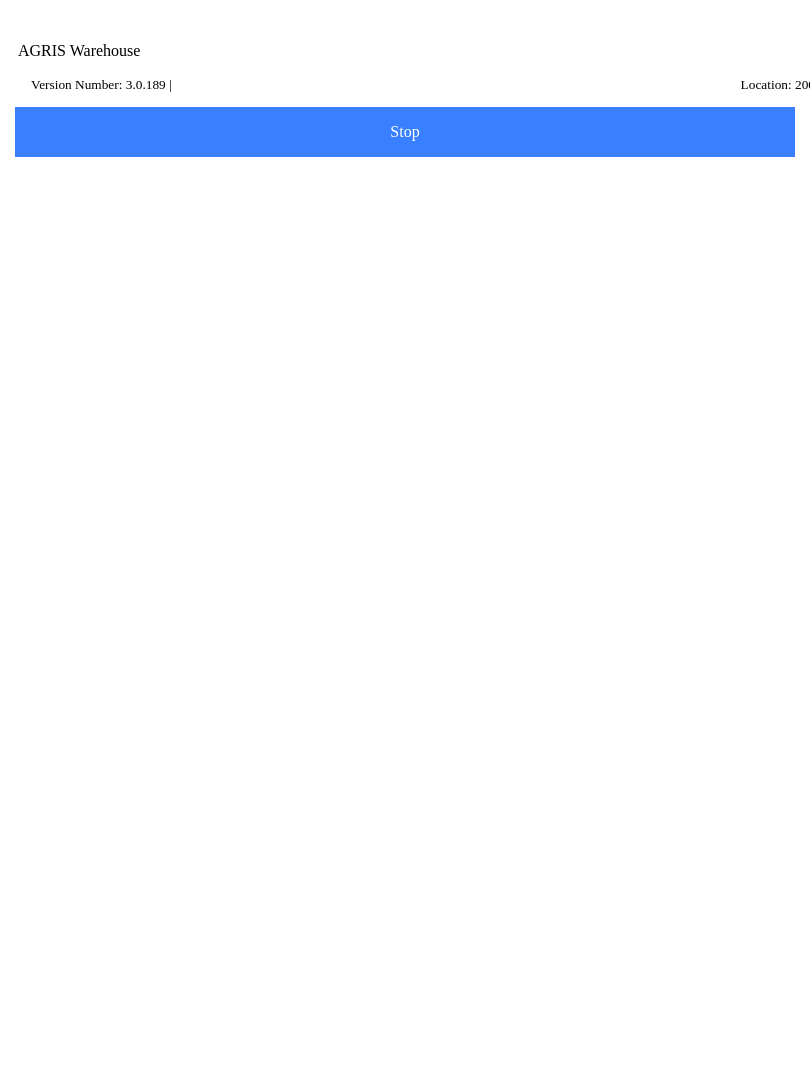 click on "AGRIS Username" at bounding box center (405, 260) 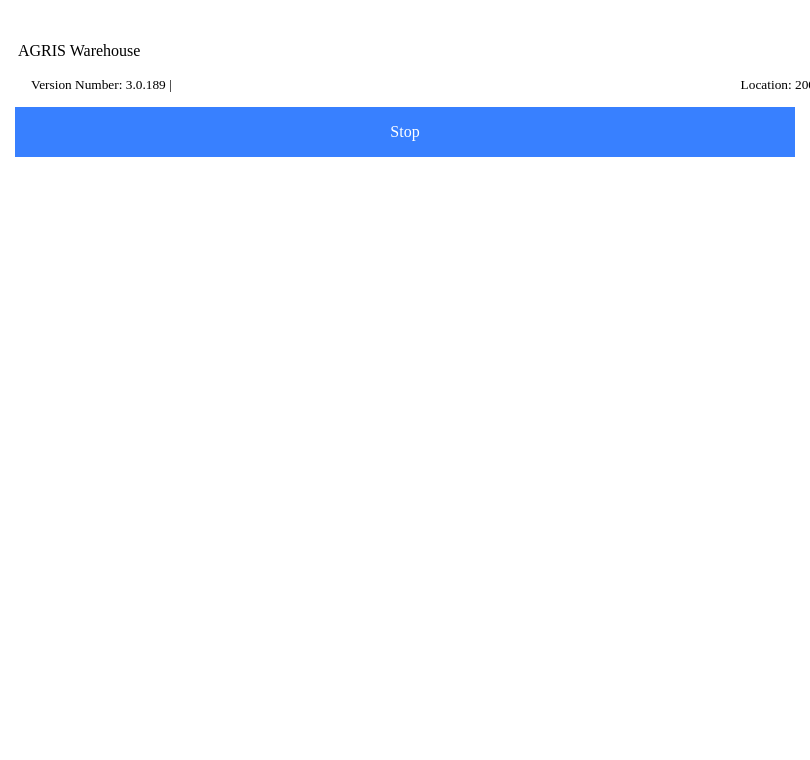 click on "bbs" at bounding box center (405, 260) 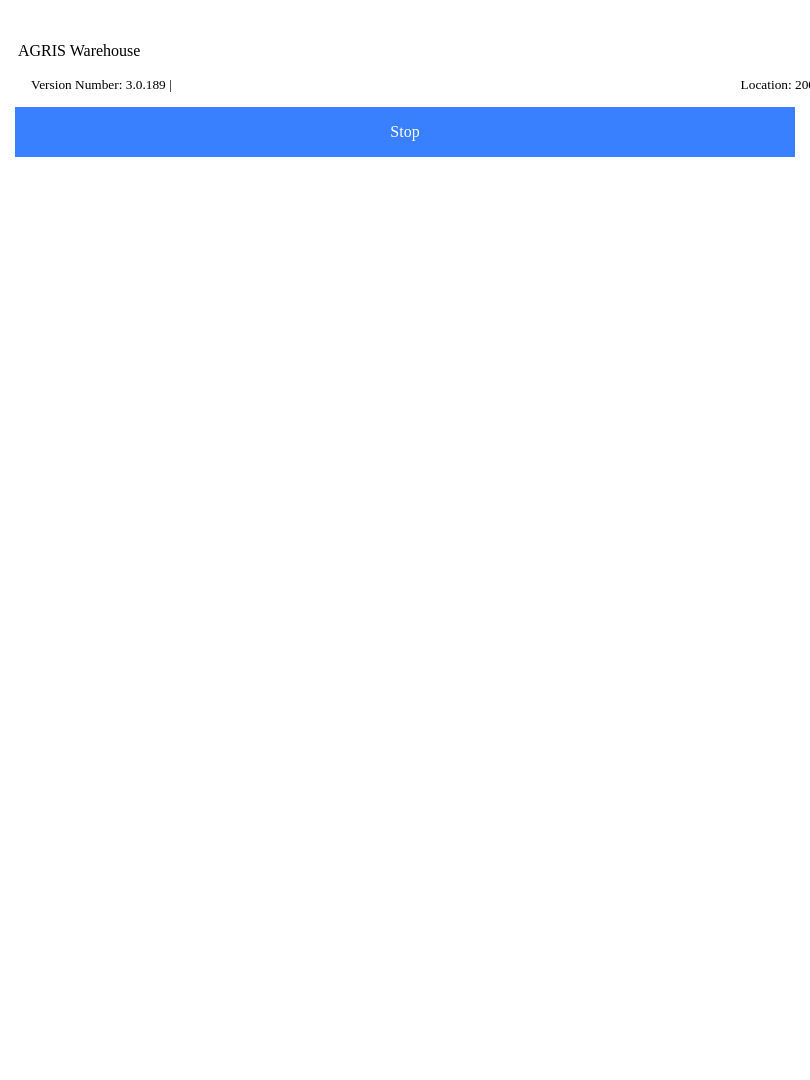 click on "Log in" at bounding box center [405, 366] 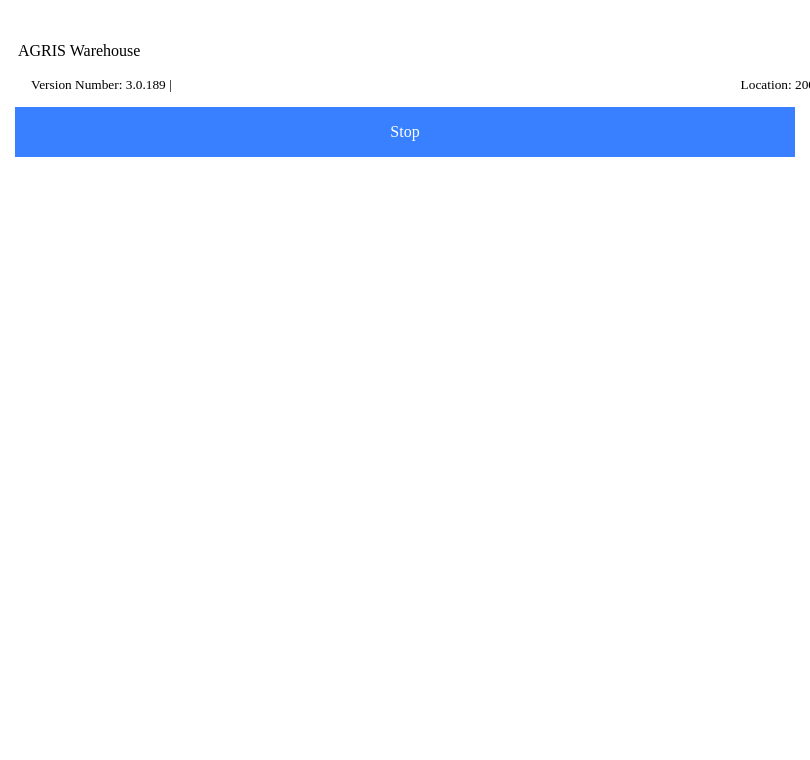 click on "bbw" at bounding box center [405, 259] 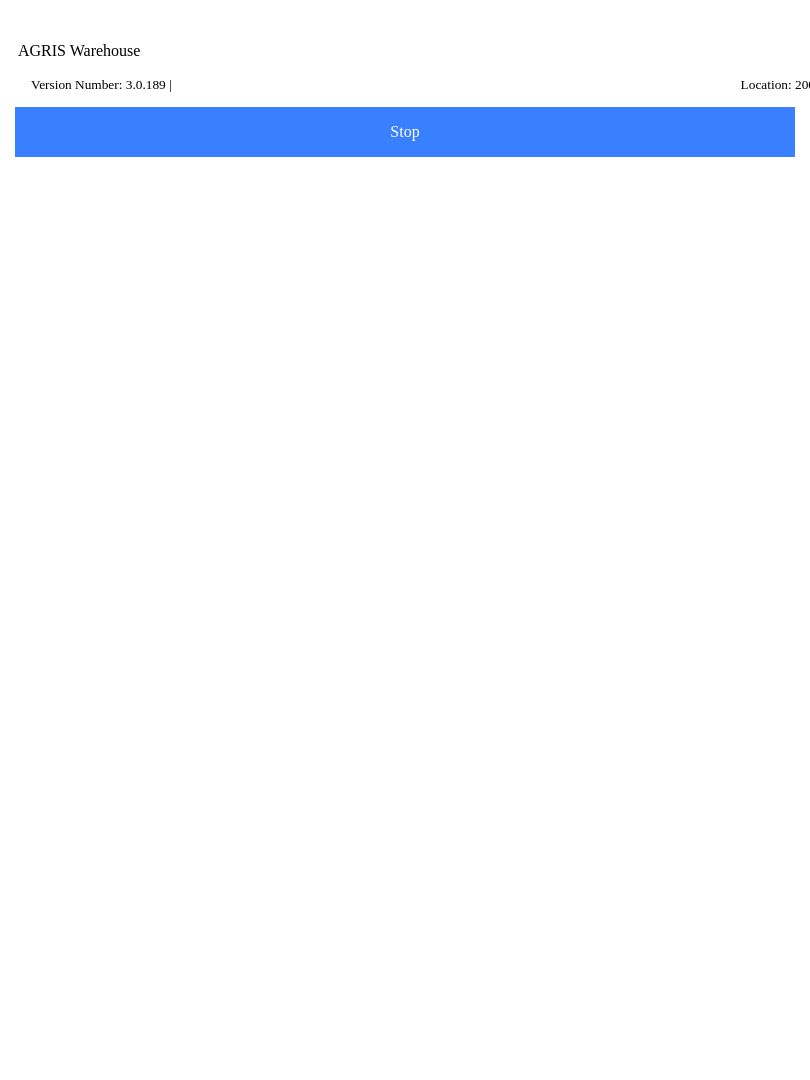 click on "Log in" at bounding box center (405, 365) 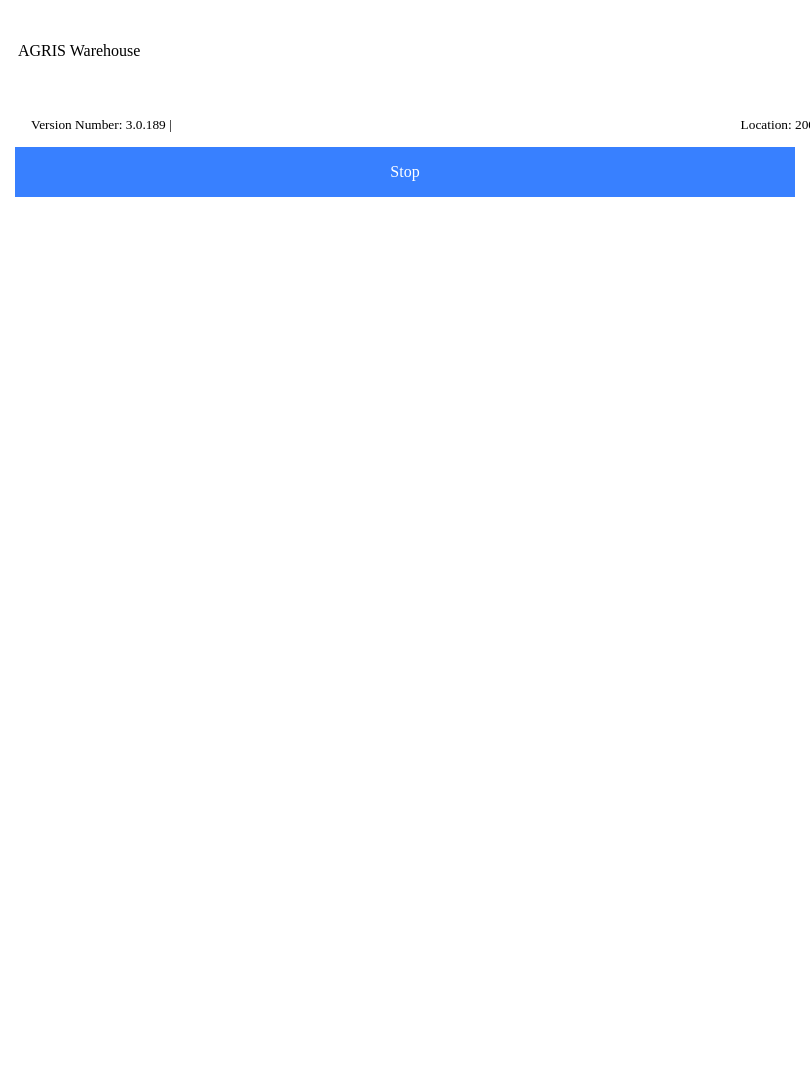 scroll, scrollTop: 0, scrollLeft: 0, axis: both 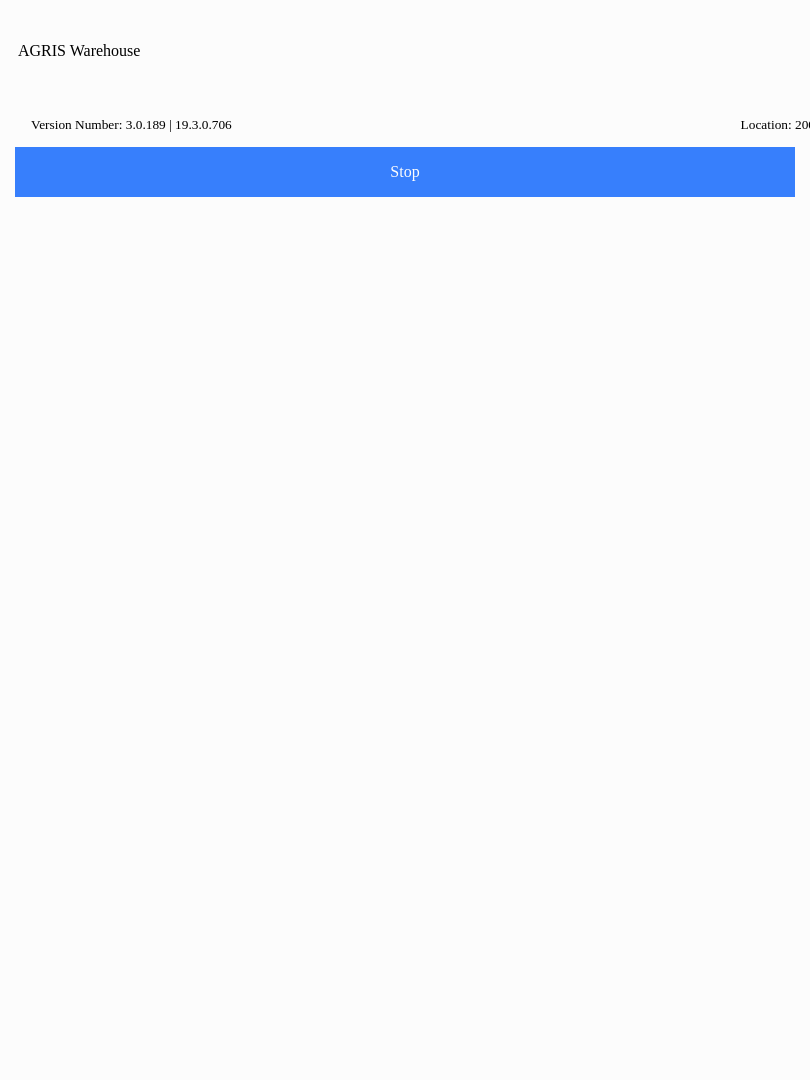 click on "Logout" at bounding box center [467, 582] 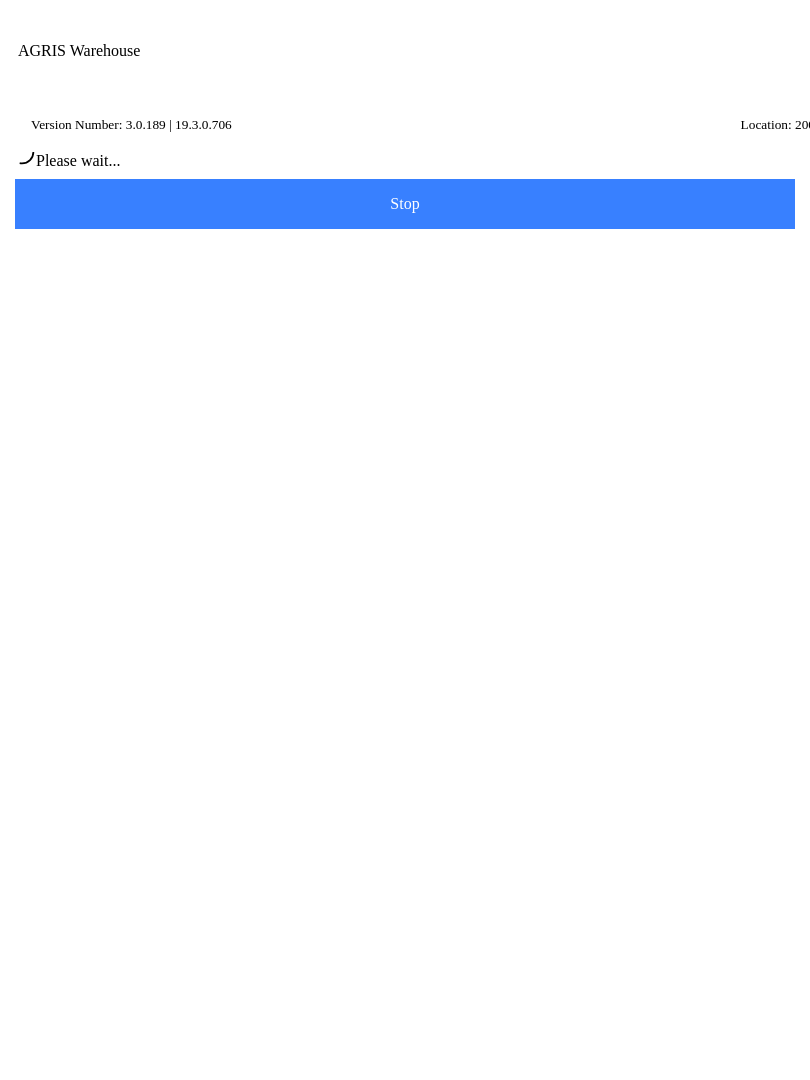 click on "Please wait..." at bounding box center [405, 154] 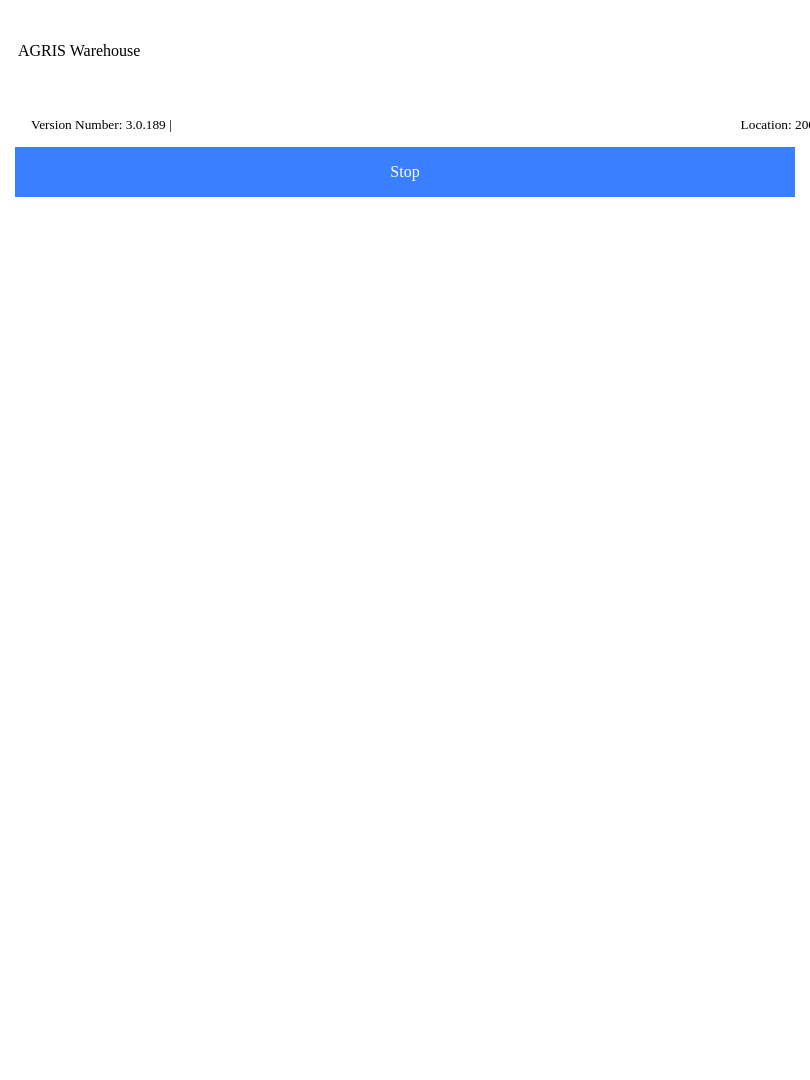 scroll, scrollTop: 0, scrollLeft: 0, axis: both 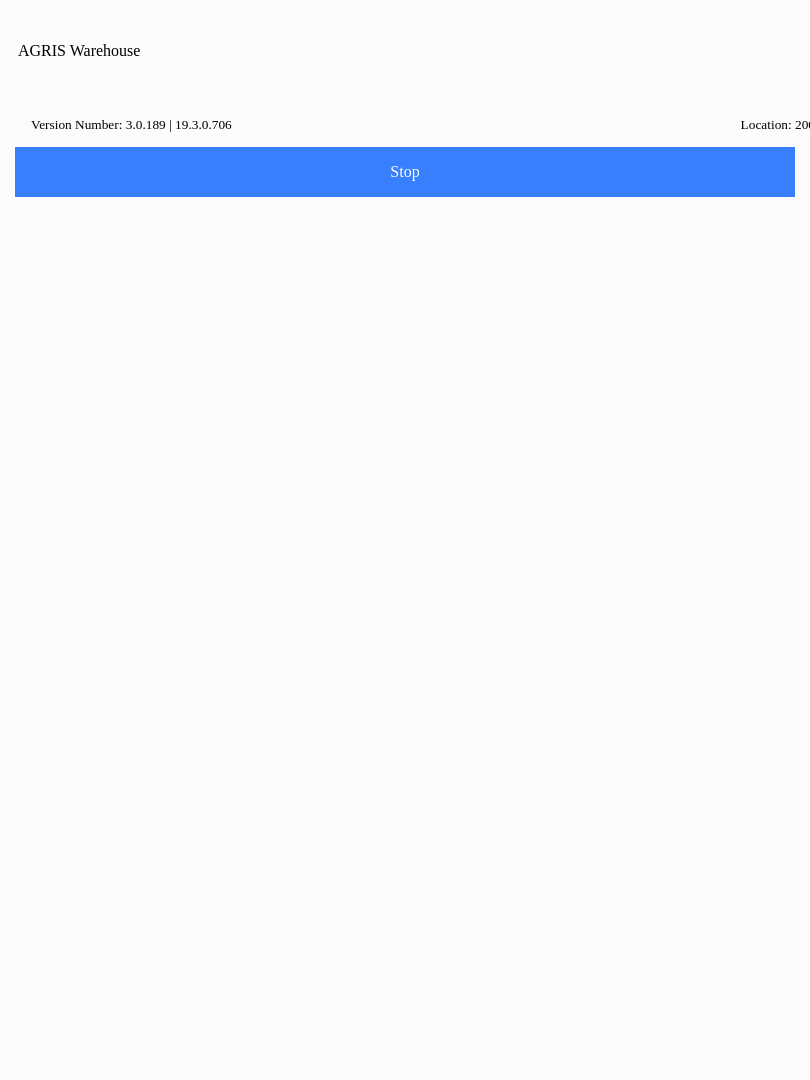 click at bounding box center (405, 540) 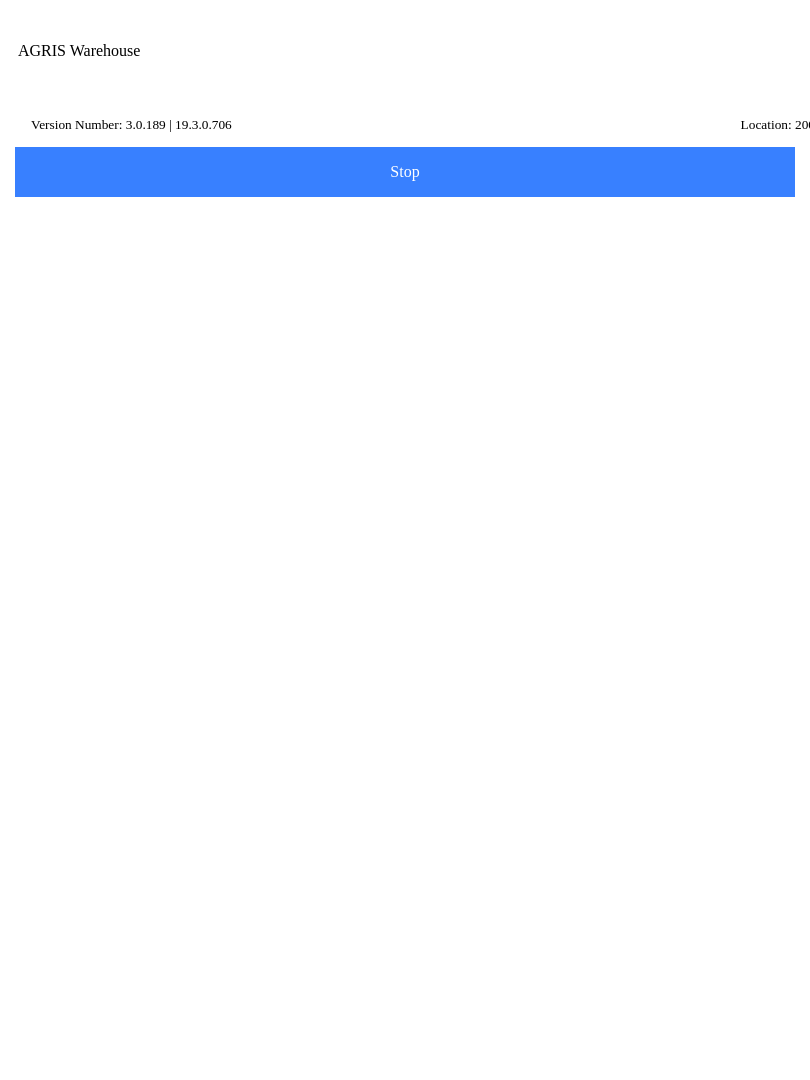 click at bounding box center (700, 71) 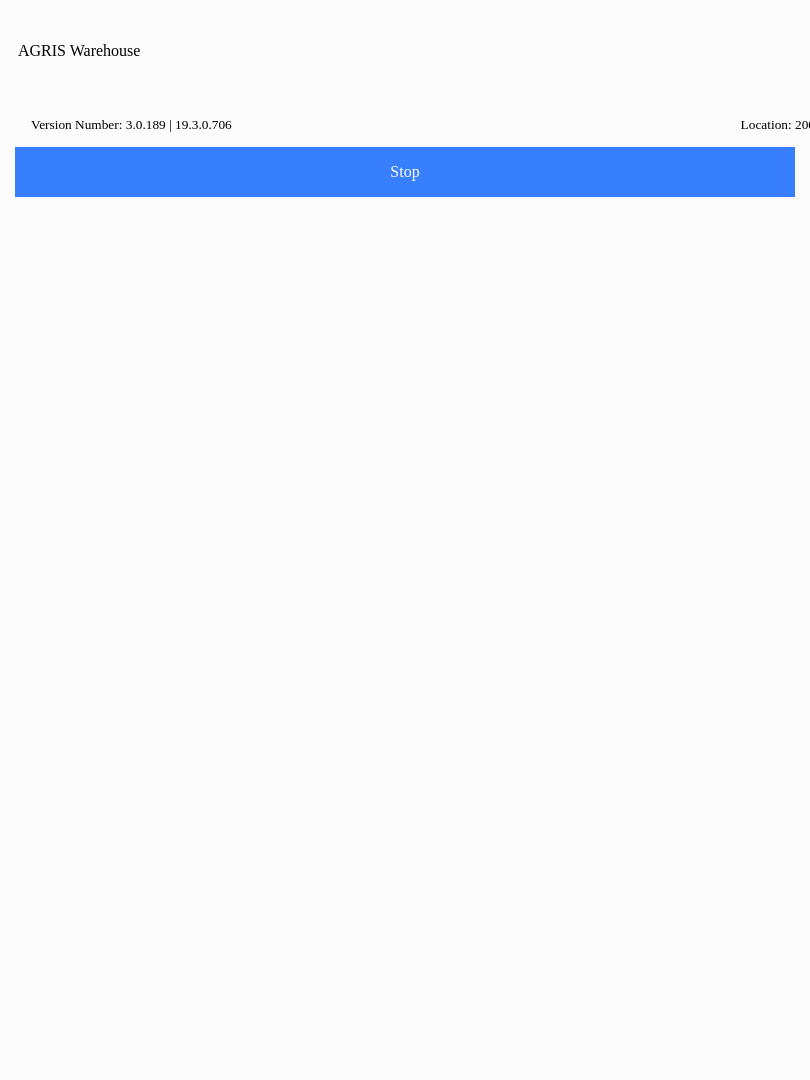 click on "Settings" at bounding box center [405, 1217] 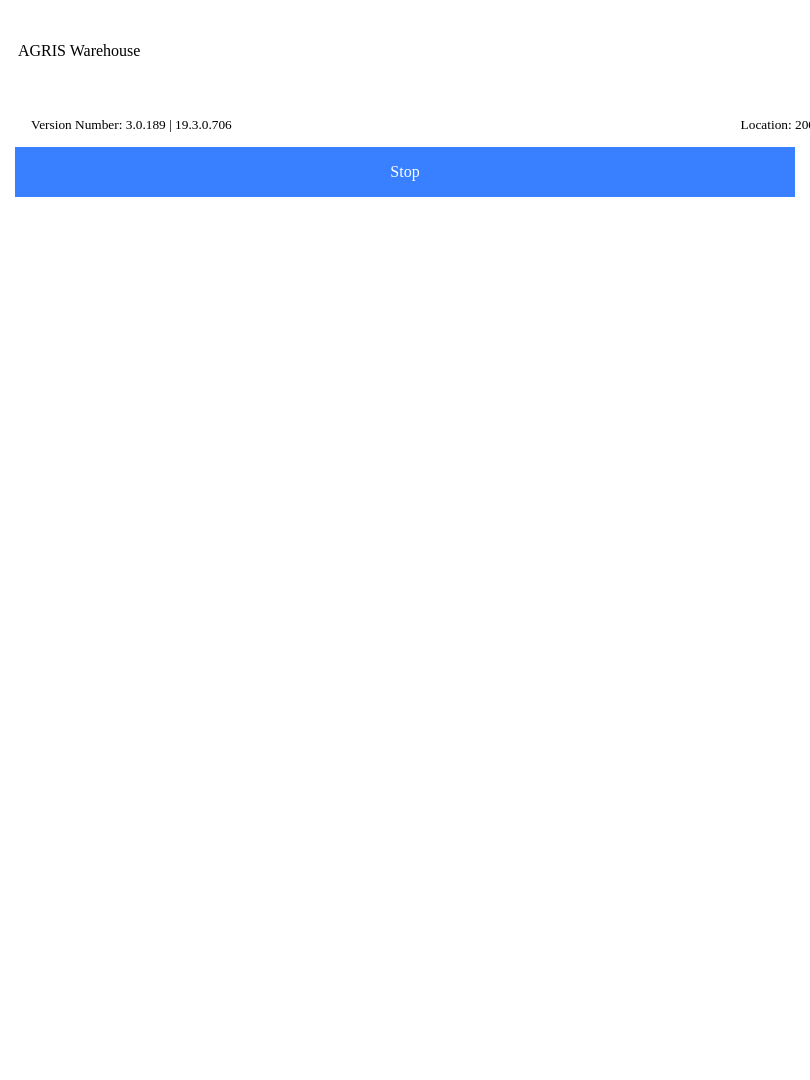 click at bounding box center (700, 71) 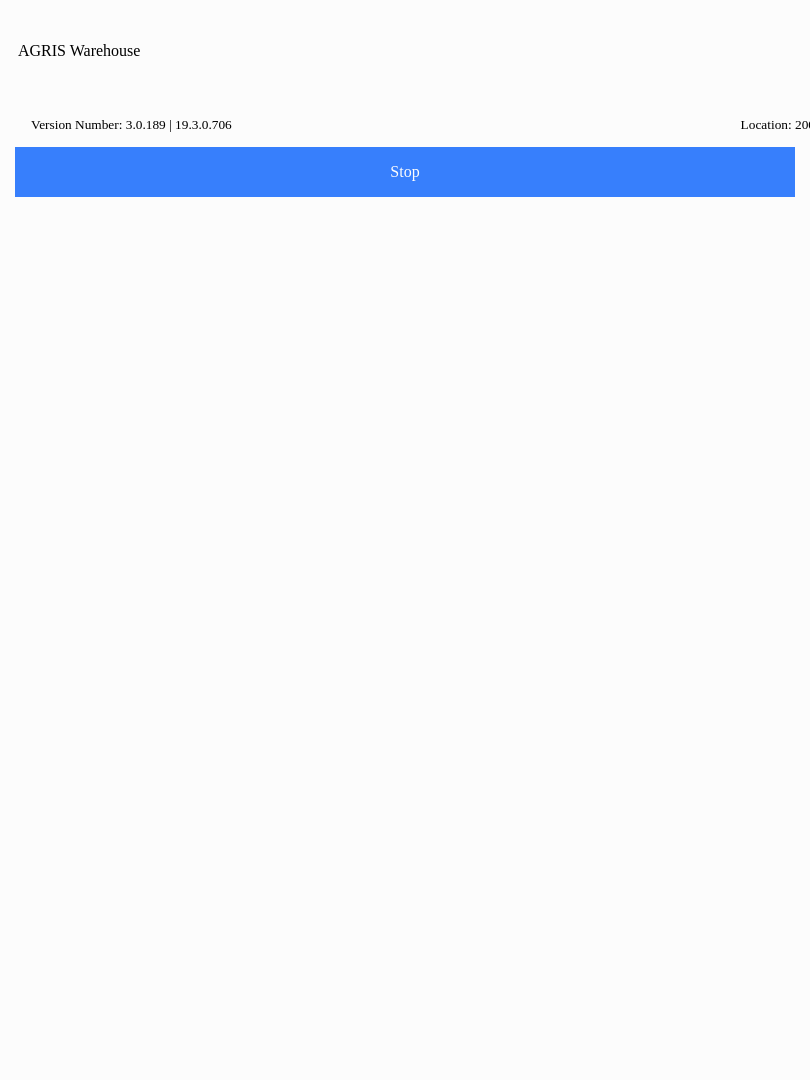 click on "Settings" at bounding box center (405, 1217) 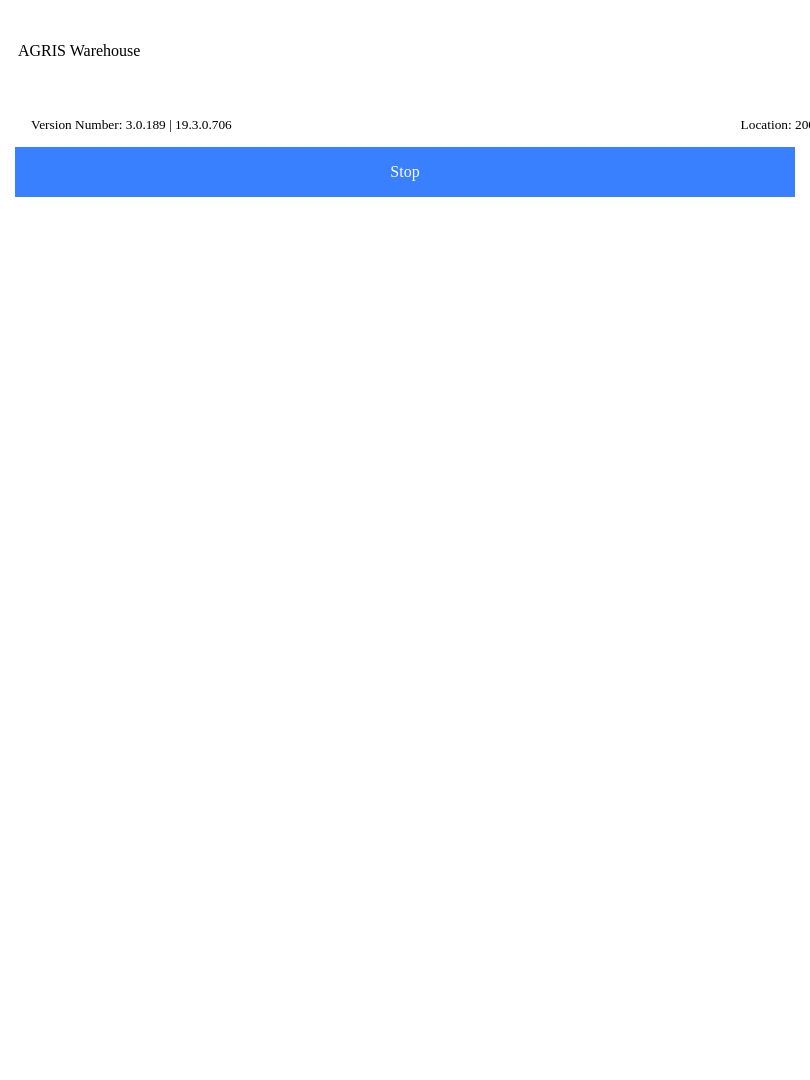 click at bounding box center [700, 71] 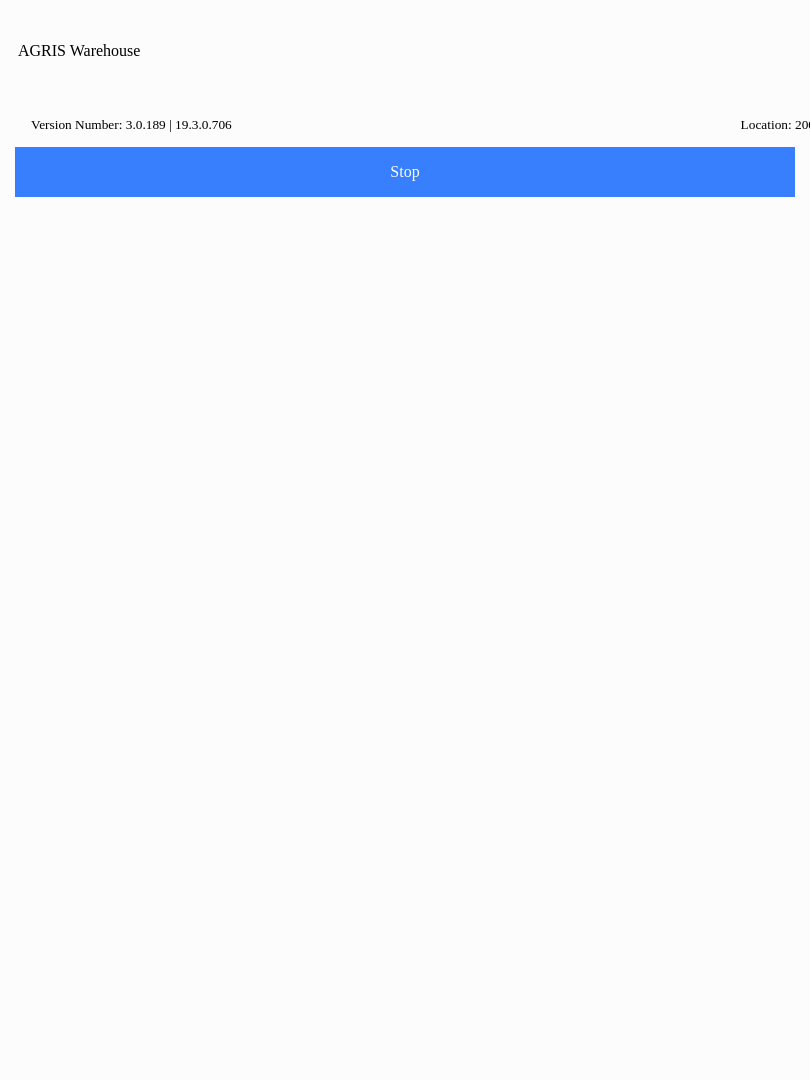 click on "Logout" at bounding box center [405, 1329] 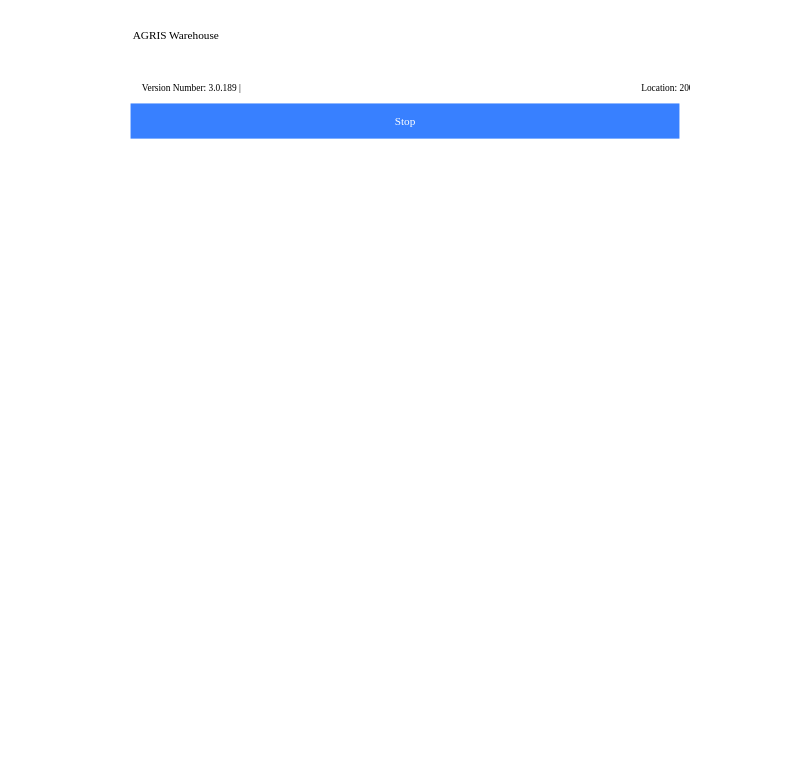 scroll, scrollTop: 0, scrollLeft: 0, axis: both 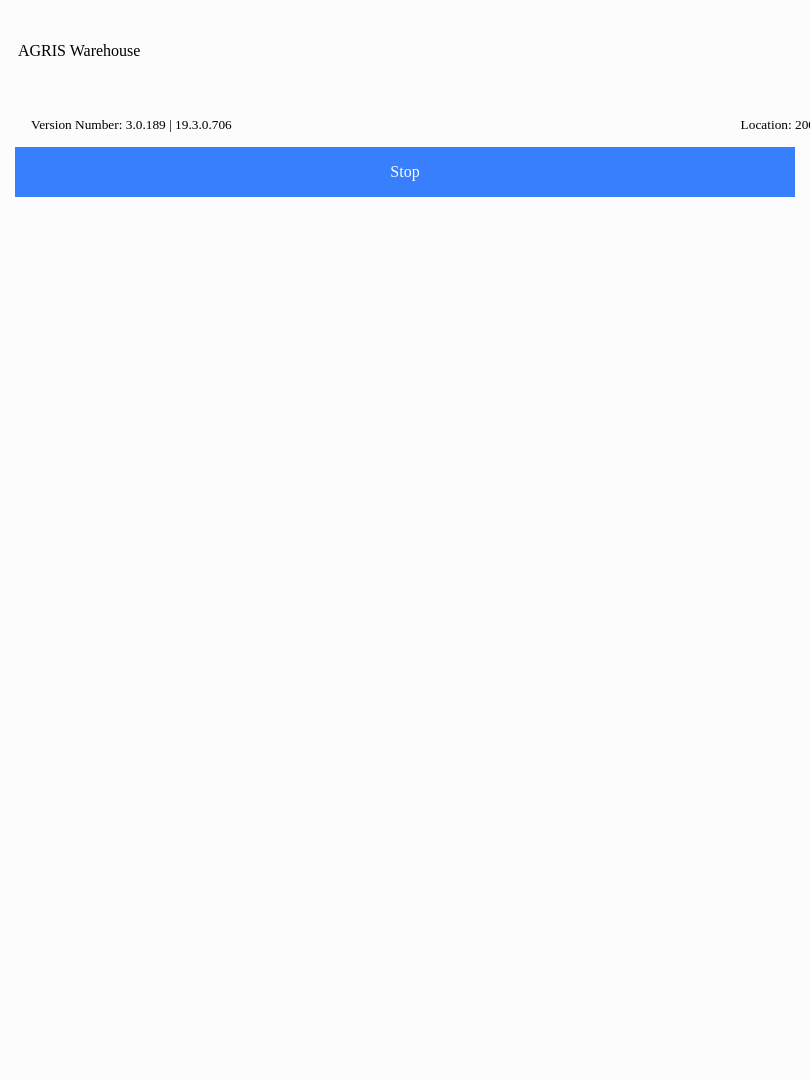 click at bounding box center [405, 540] 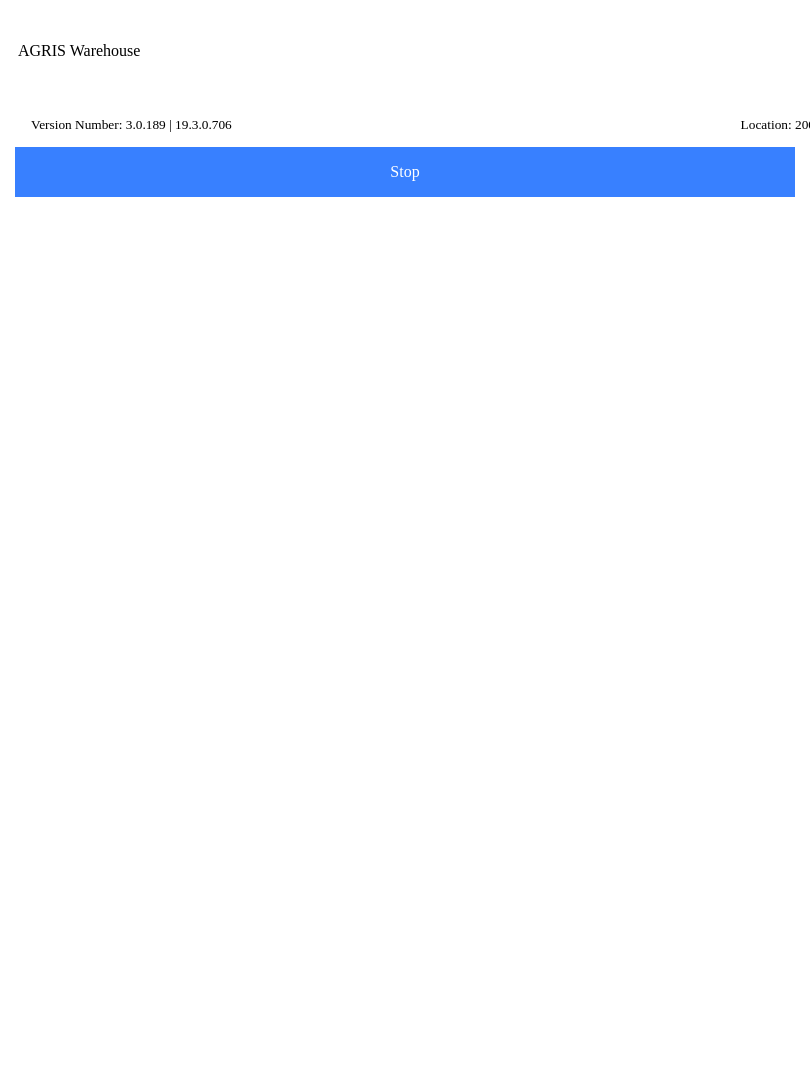 click at bounding box center [700, 71] 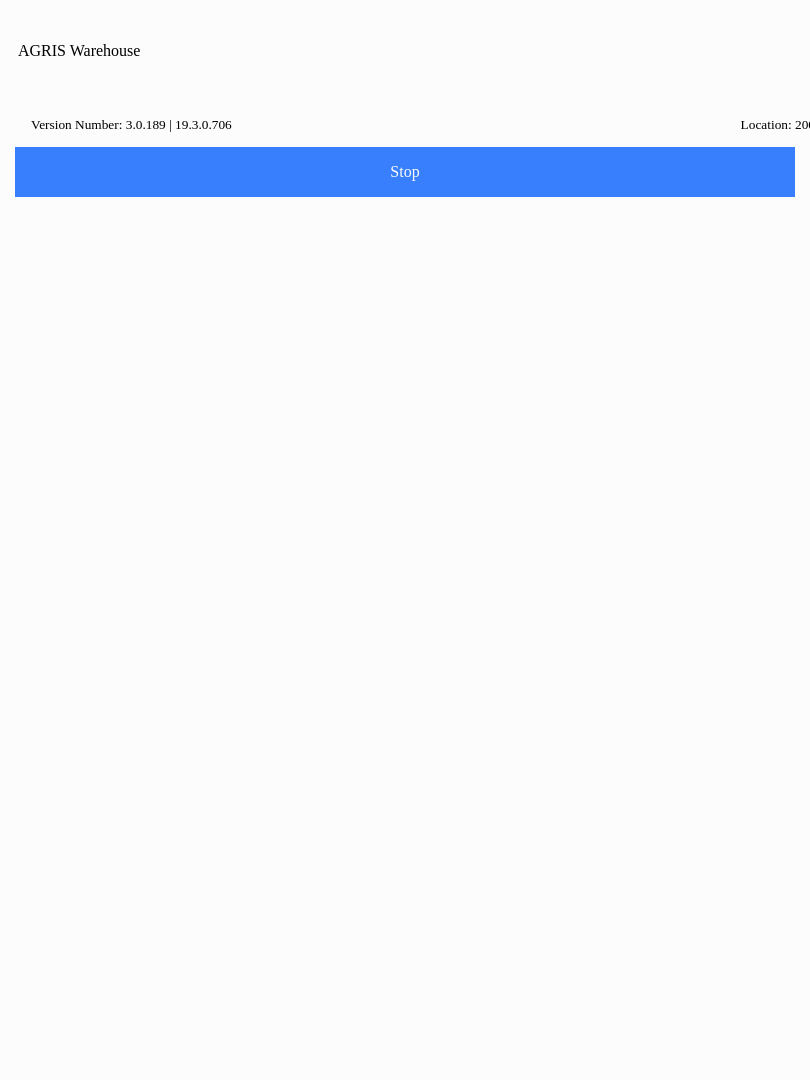 click on "Settings" at bounding box center [405, 1217] 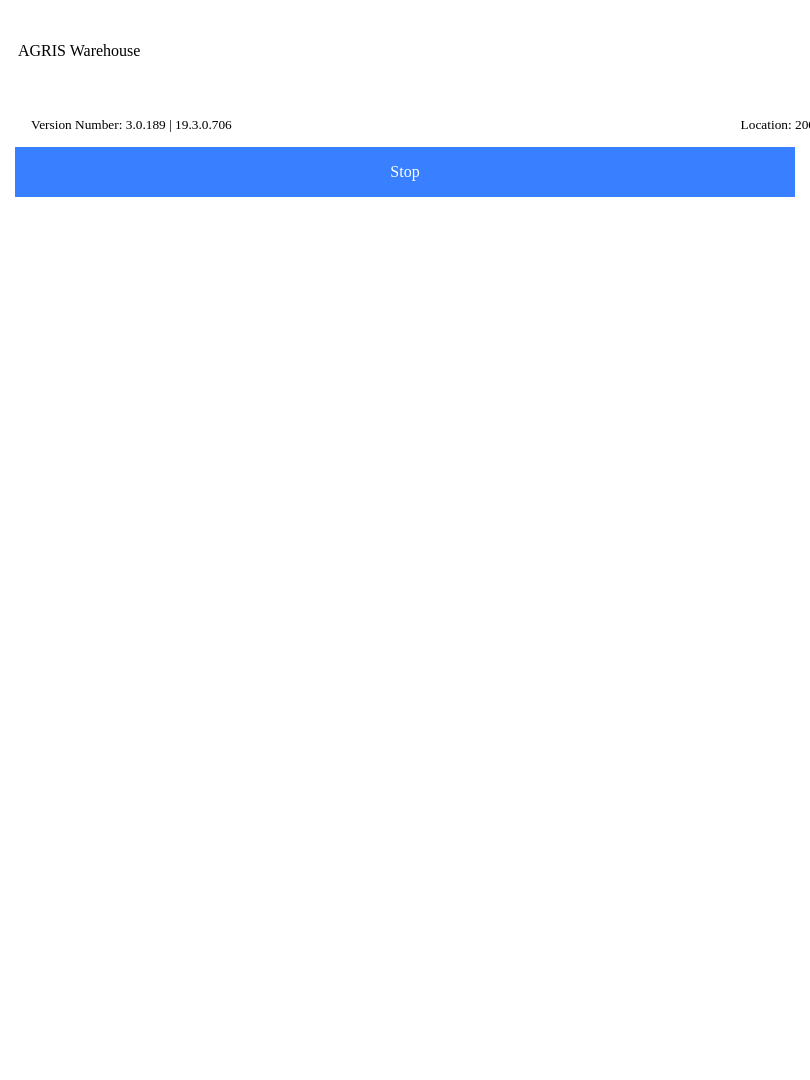 click at bounding box center [700, 71] 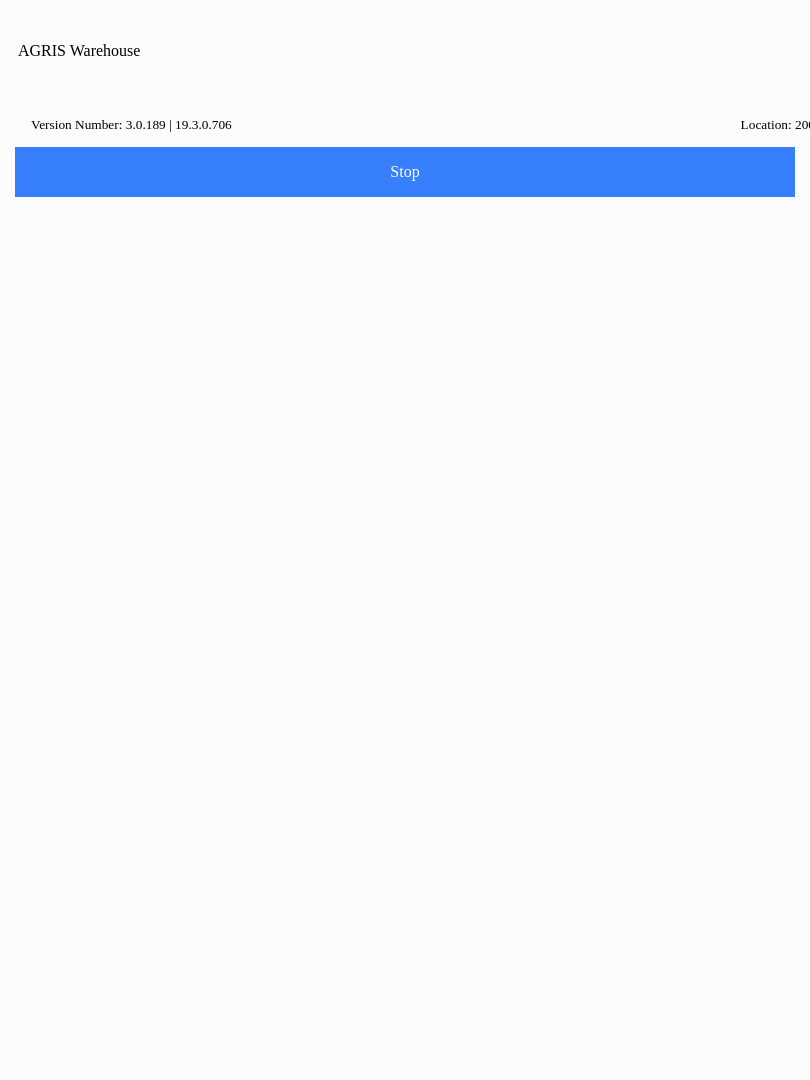 click on "Home" at bounding box center [405, 1161] 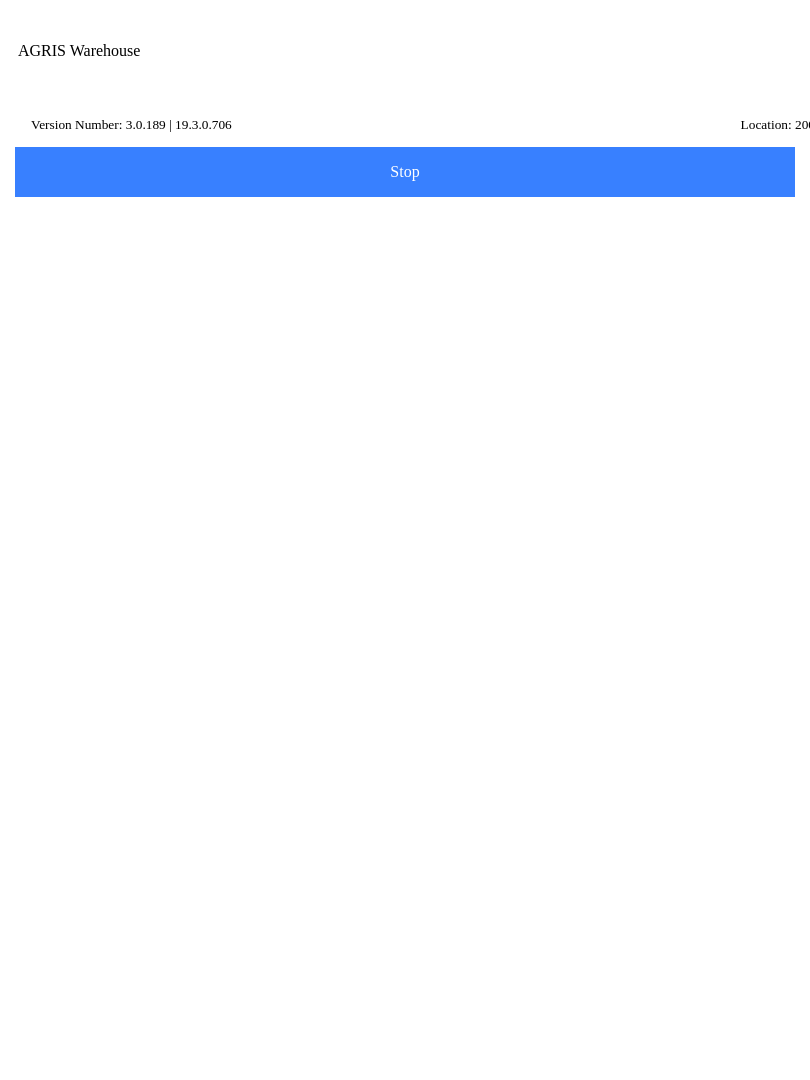 click at bounding box center [700, 71] 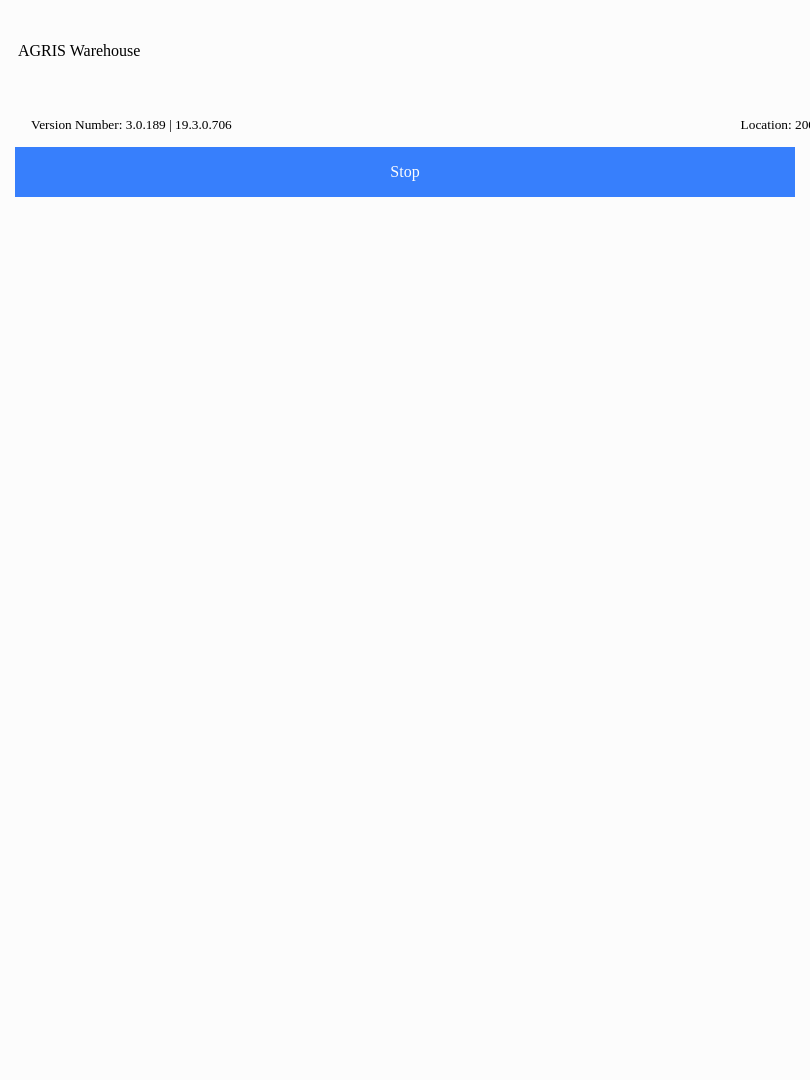 click on "Pending Tickets" at bounding box center [405, 1273] 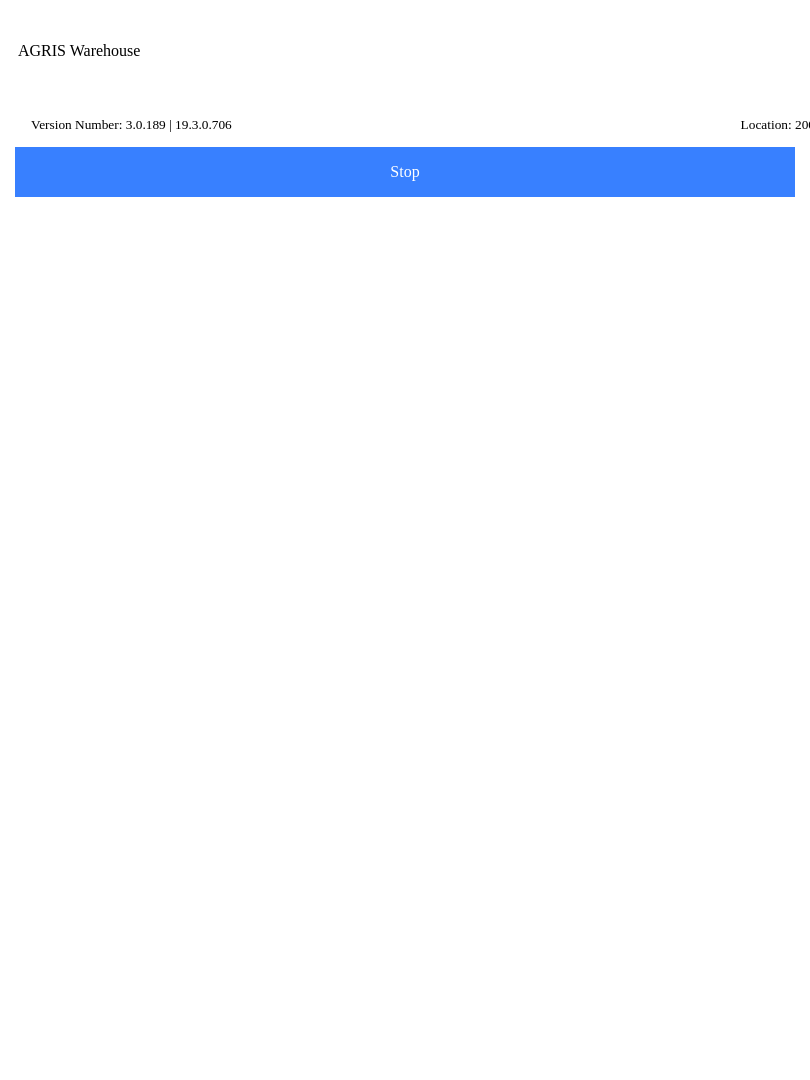click on "AGRIS Username" at bounding box center (405, 300) 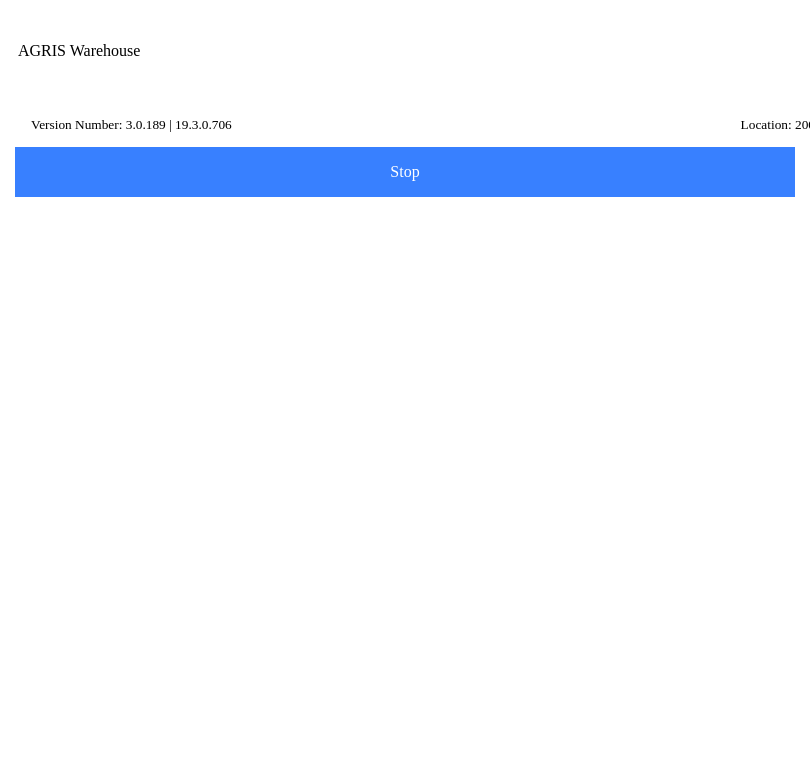 scroll, scrollTop: 1, scrollLeft: 0, axis: vertical 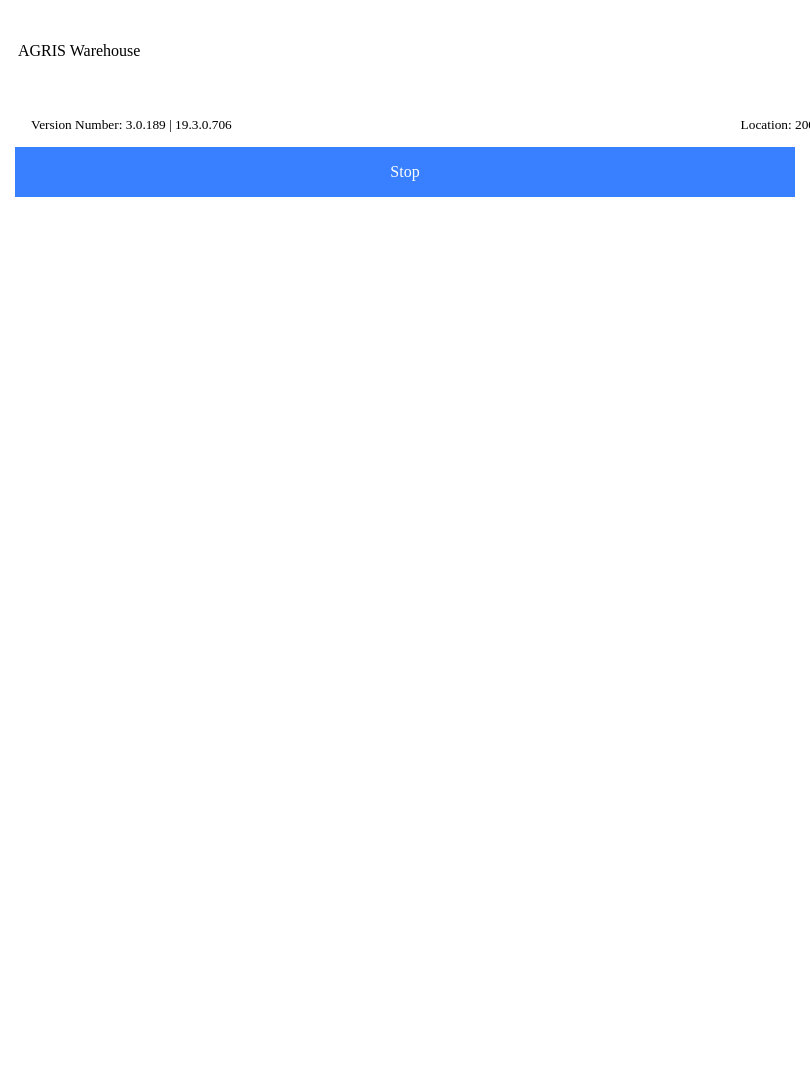 click at bounding box center (700, 71) 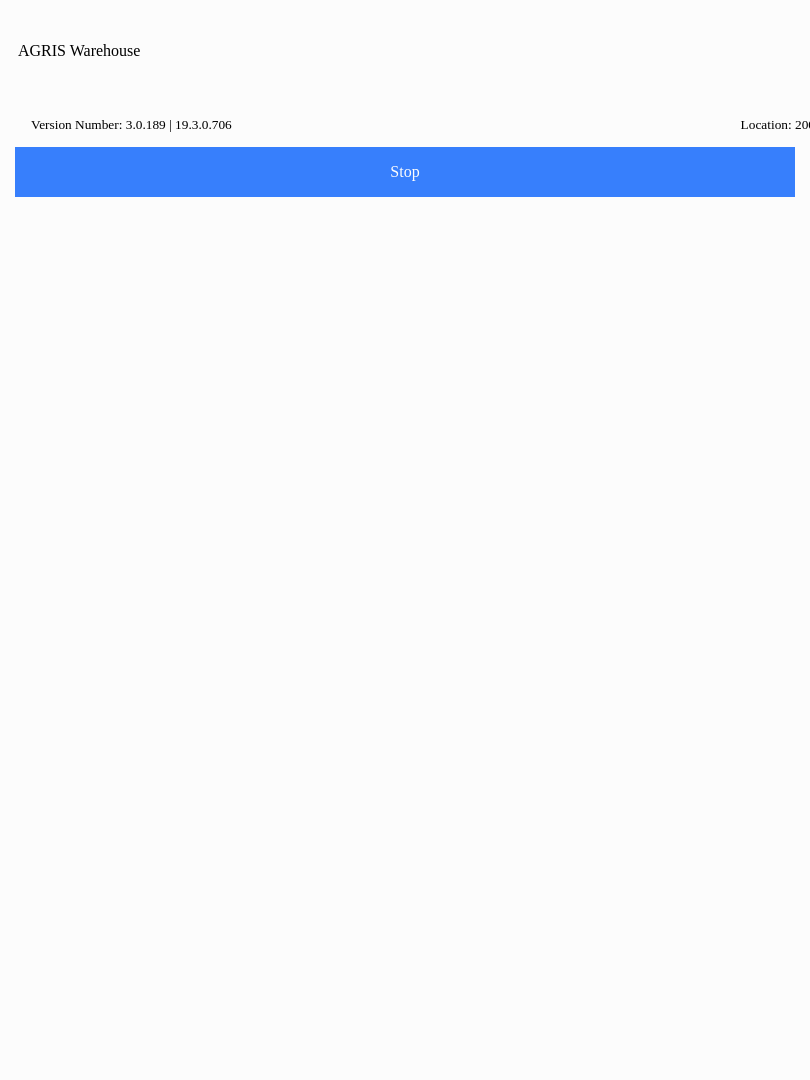 click at bounding box center [405, 540] 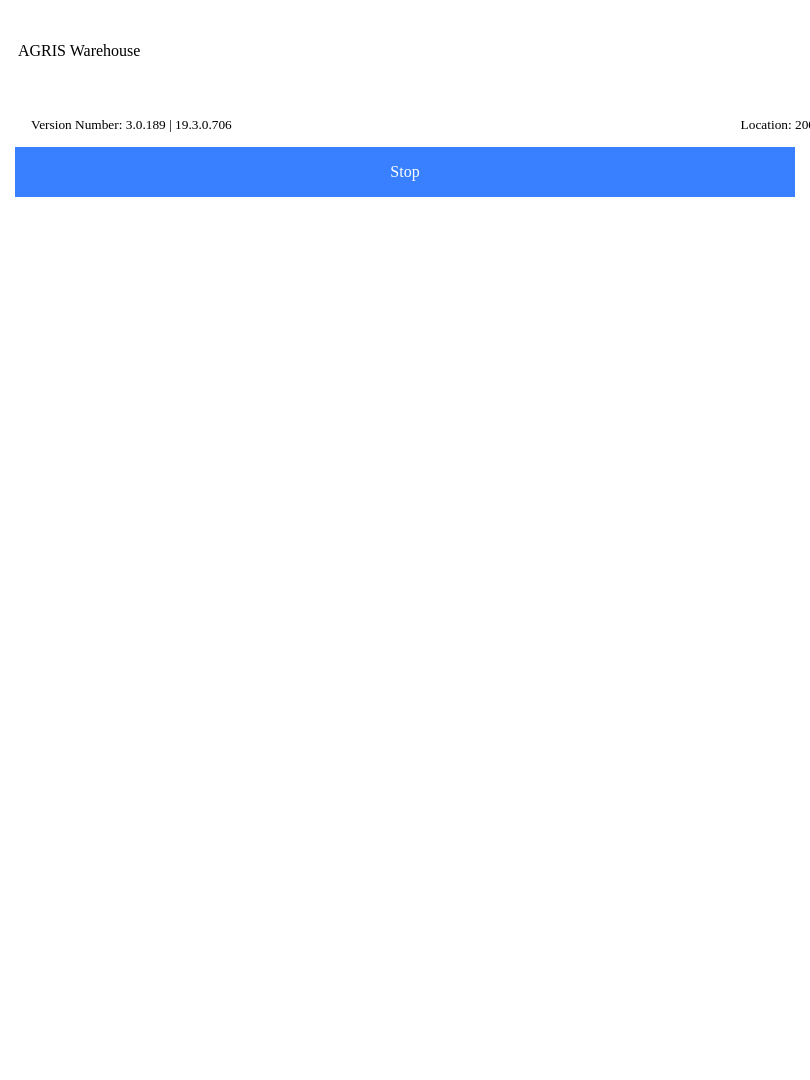 click on "Close" at bounding box center [405, 457] 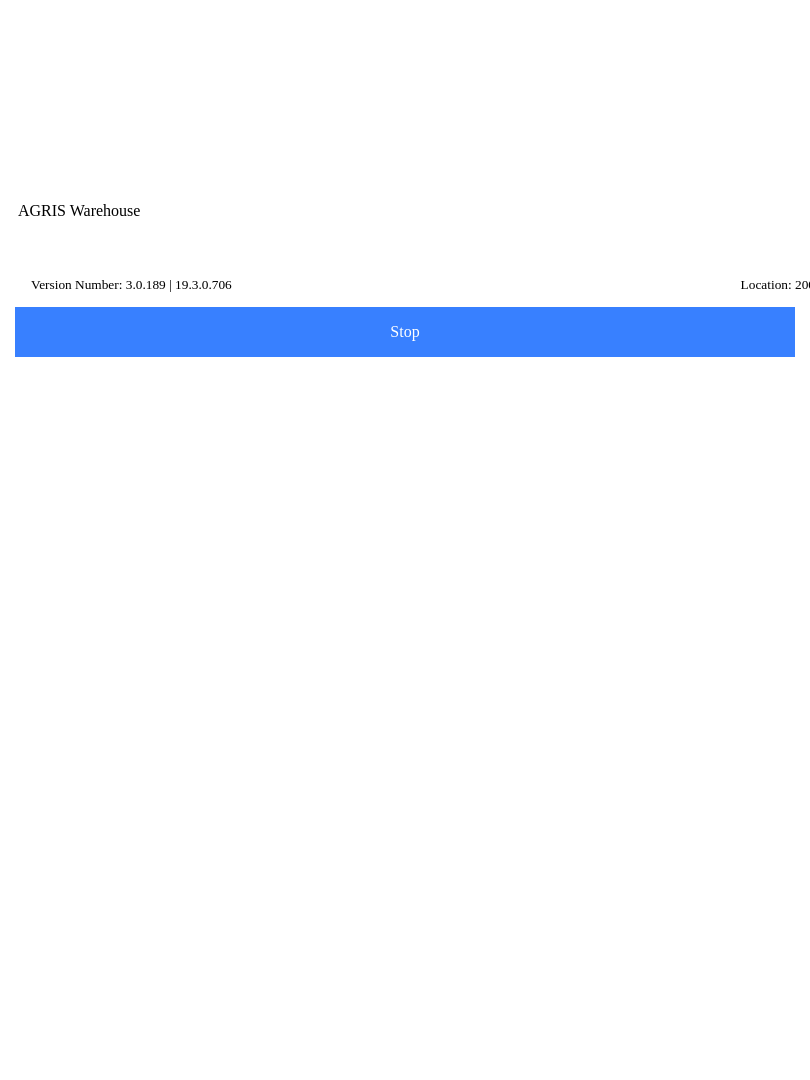 scroll, scrollTop: 0, scrollLeft: 0, axis: both 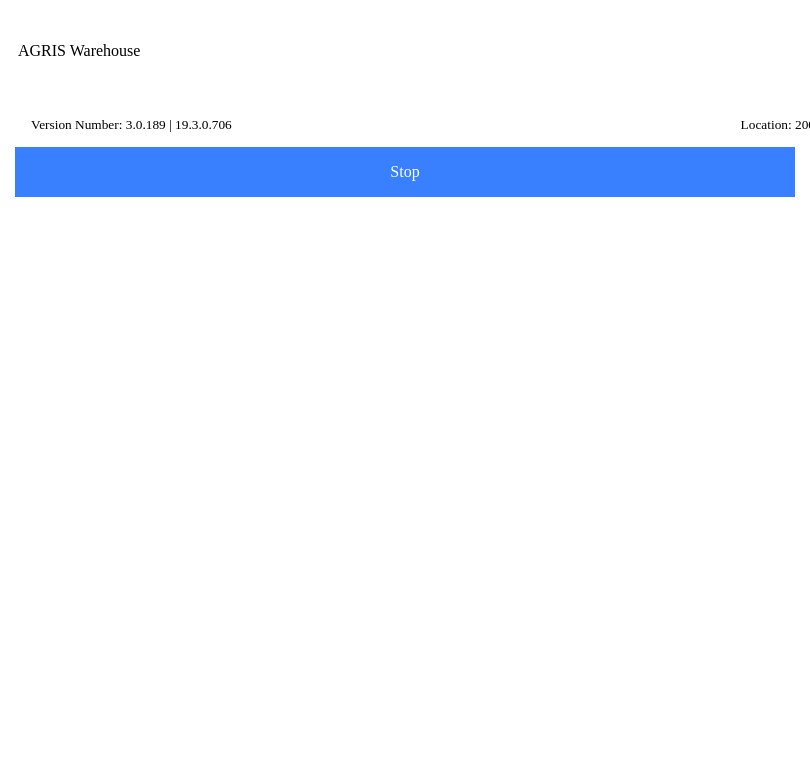 type on "Ben.Walker" 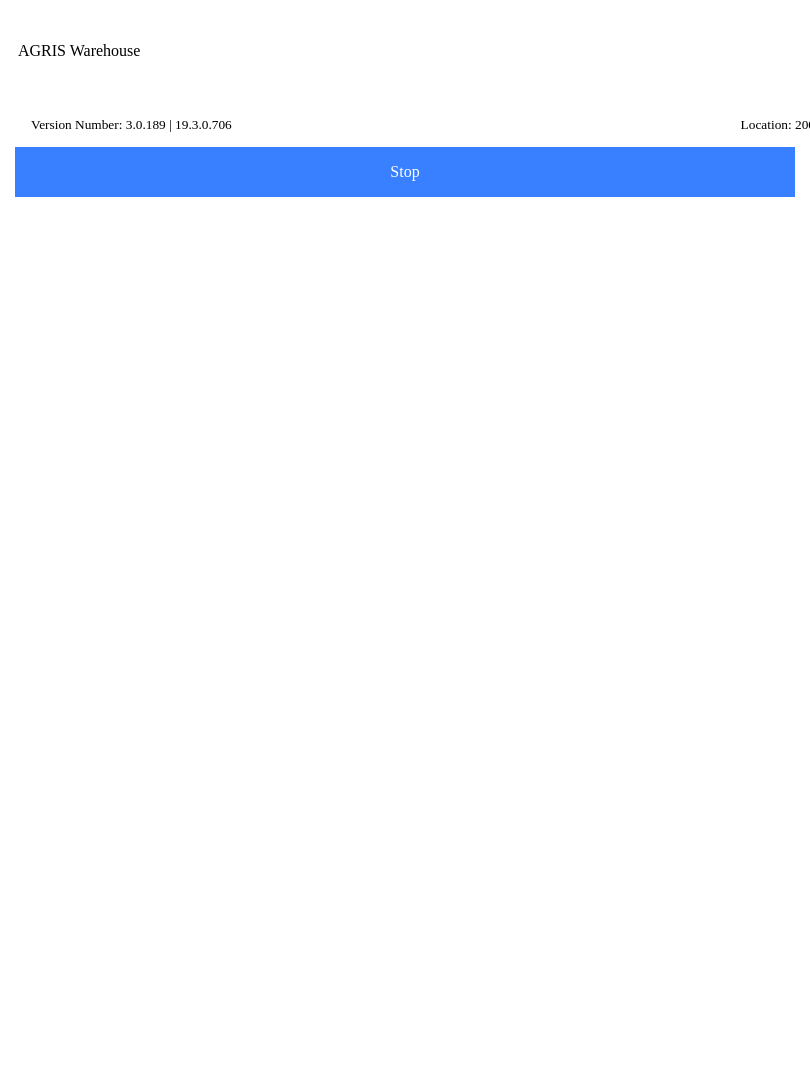 click on "Log in" at bounding box center (405, 406) 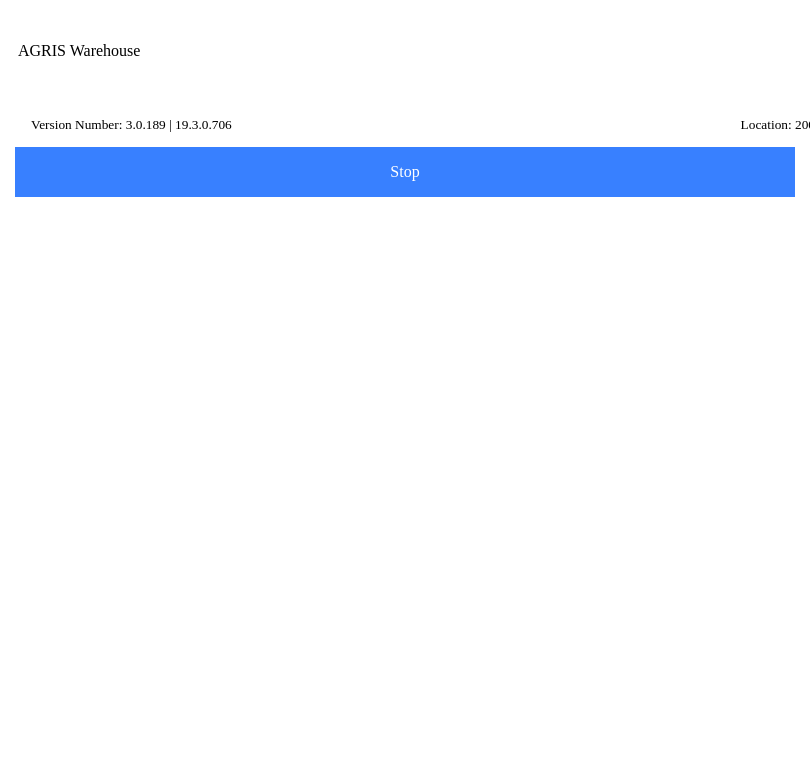 click on "Log in" at bounding box center (405, 406) 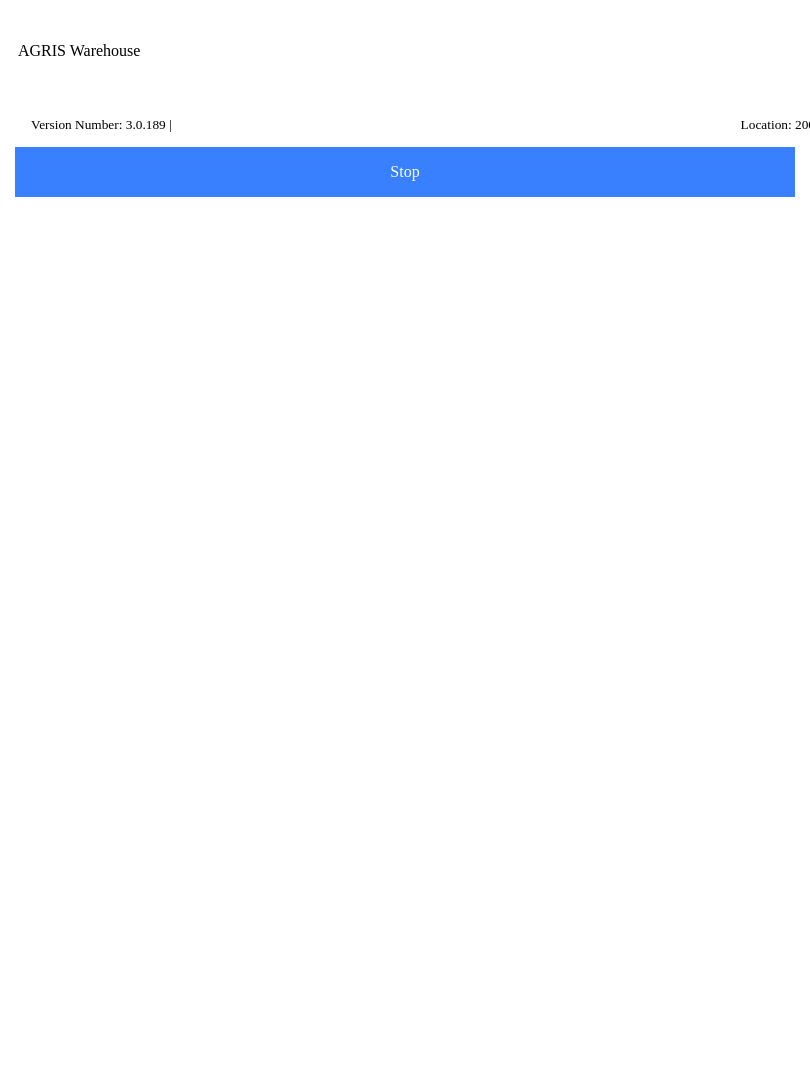 scroll, scrollTop: 0, scrollLeft: 0, axis: both 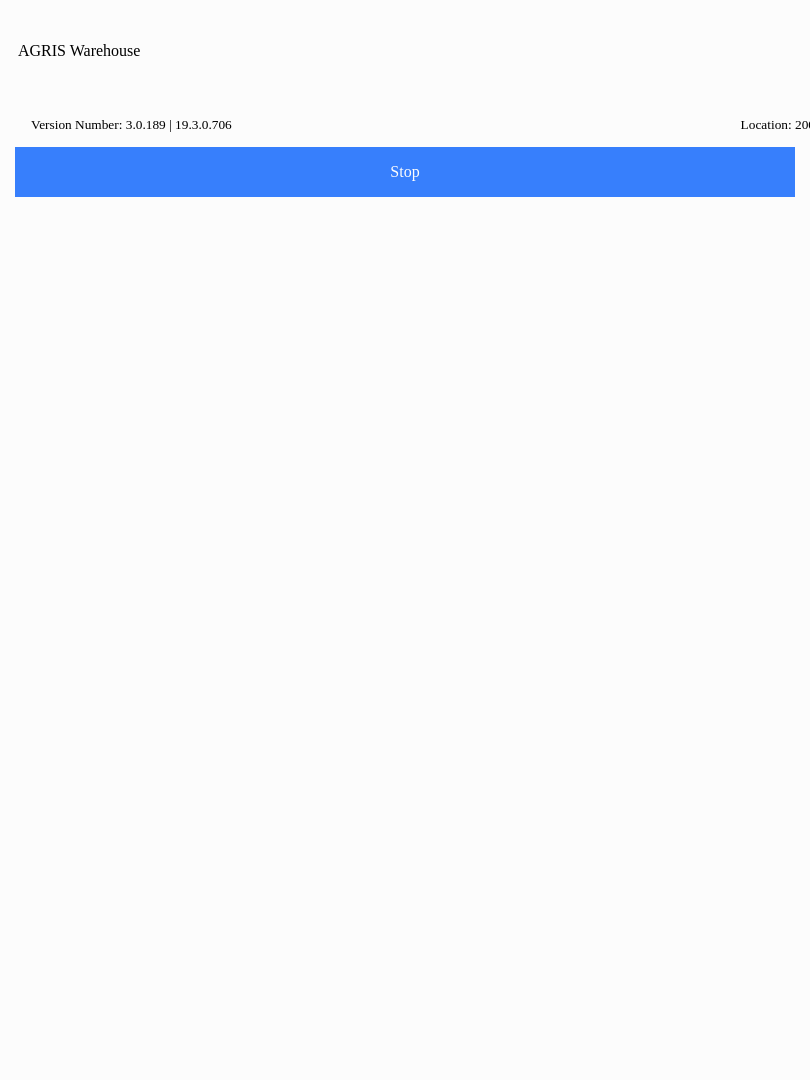 click on "Close" at bounding box center (342, 582) 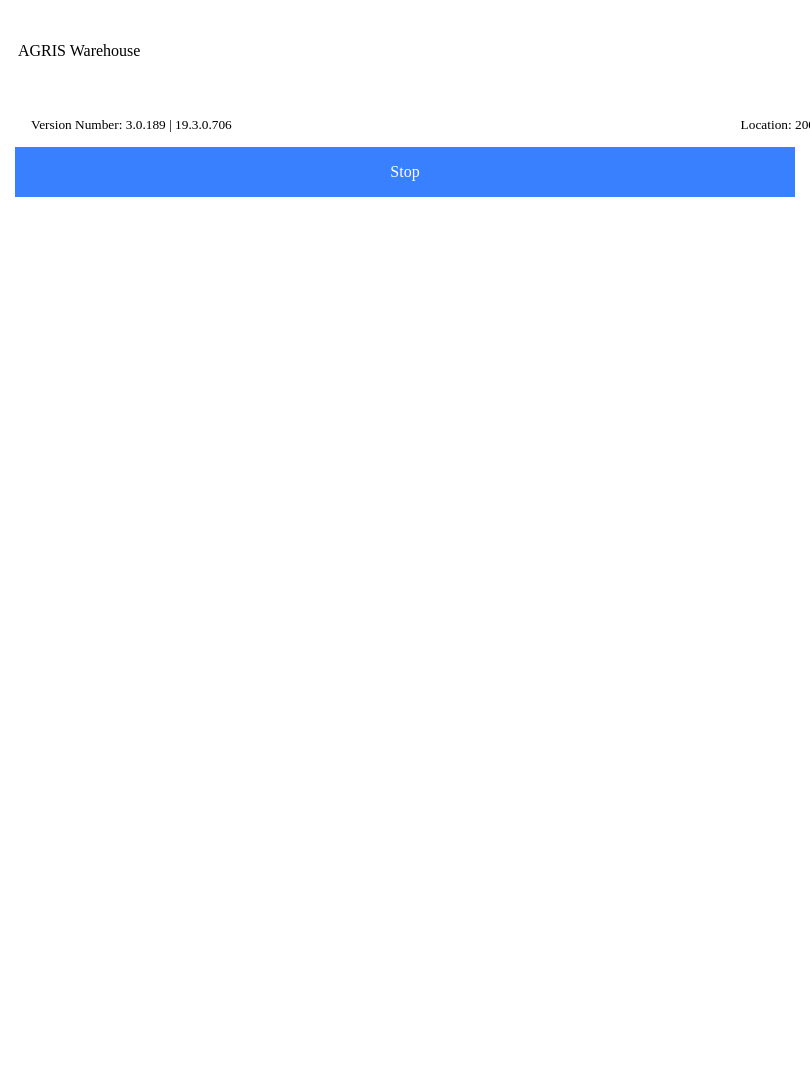 scroll, scrollTop: 1, scrollLeft: 0, axis: vertical 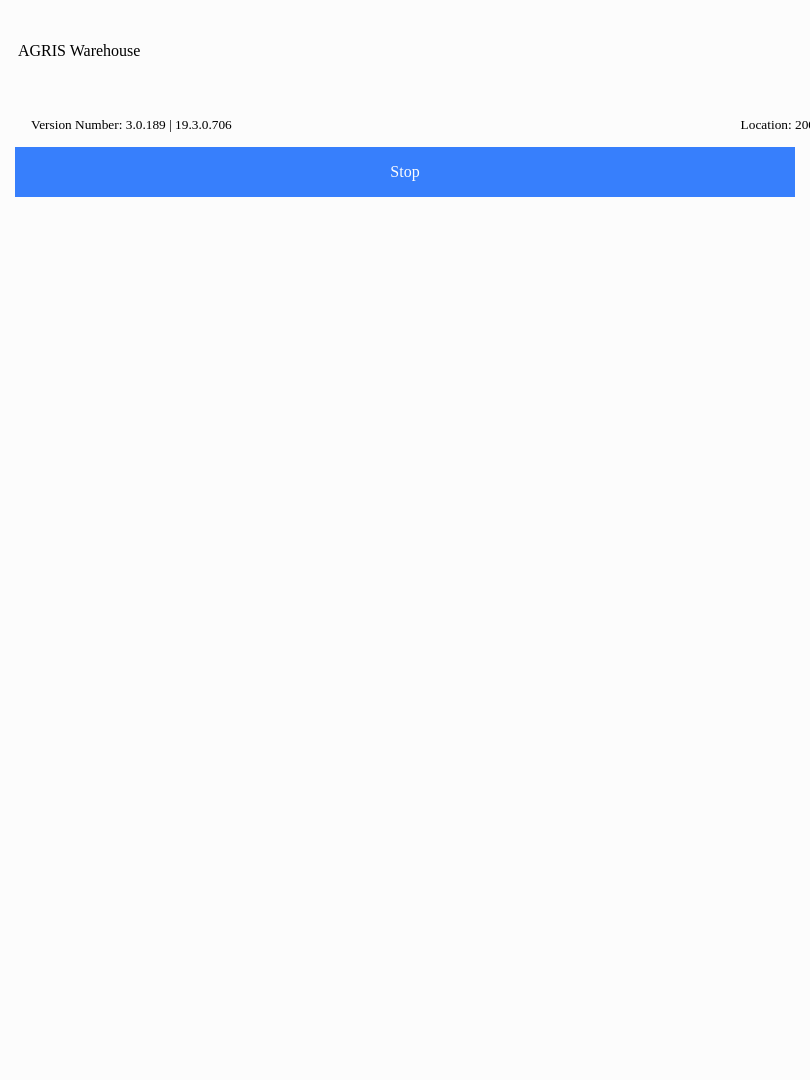 click on "Settings" at bounding box center (405, 1217) 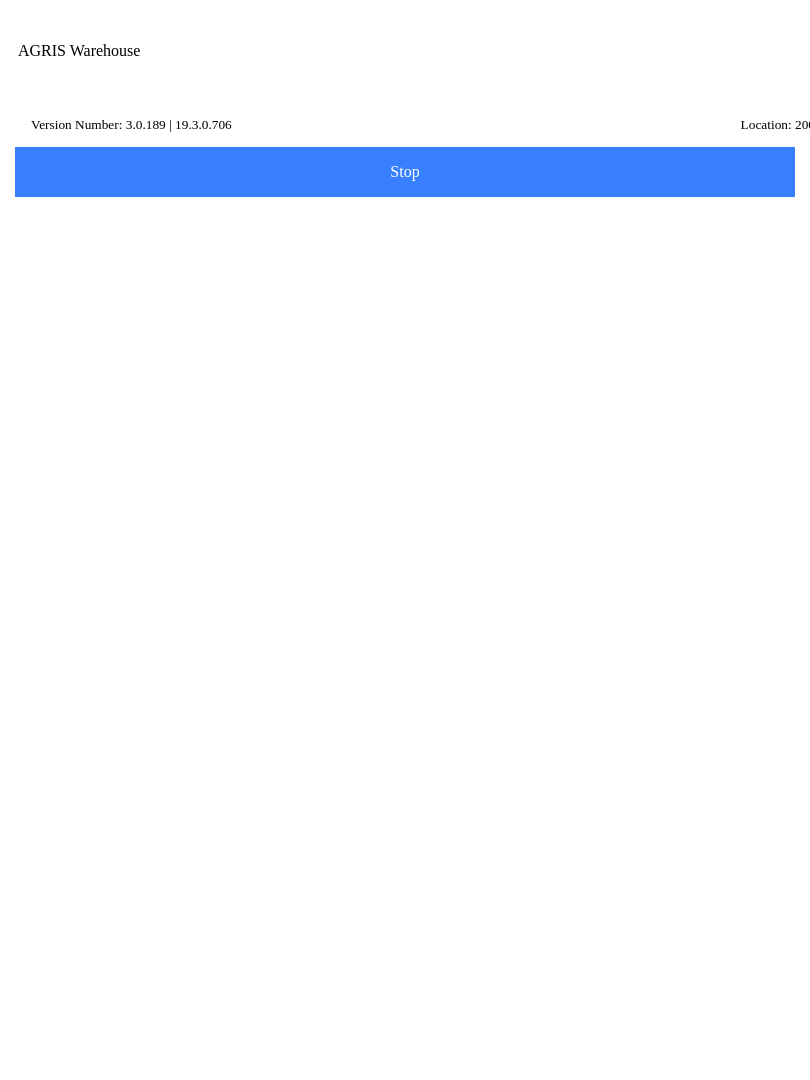 click at bounding box center (700, 71) 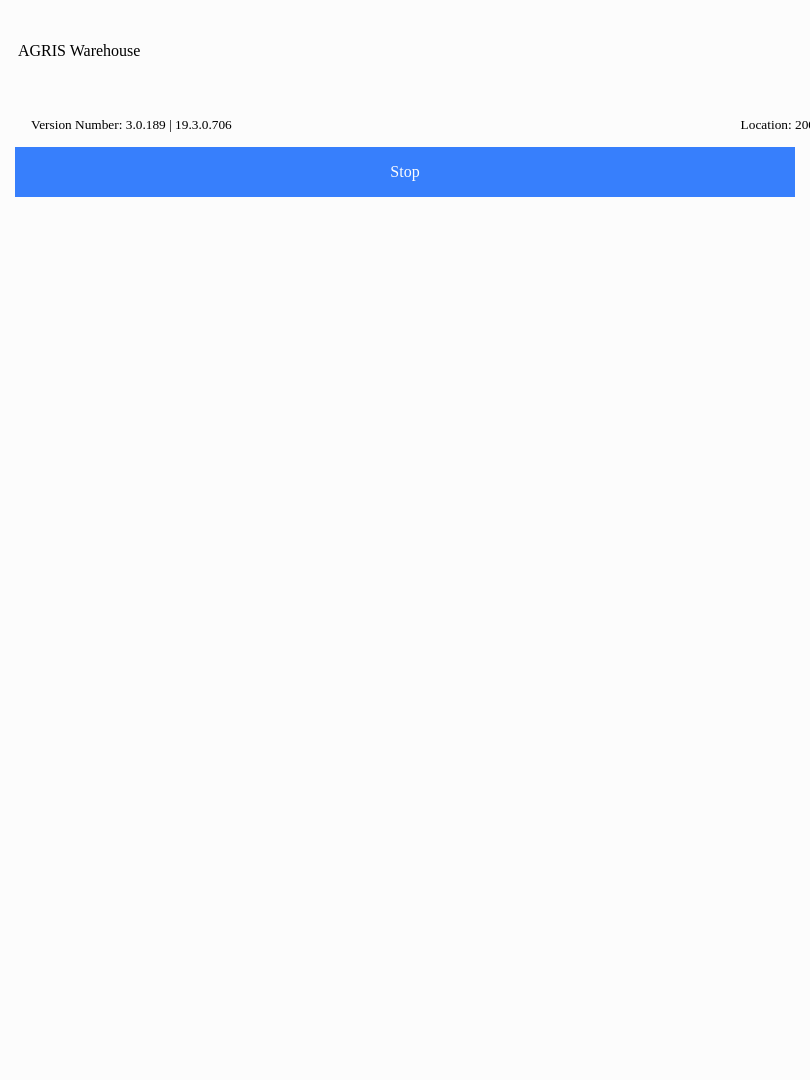 click at bounding box center (405, 540) 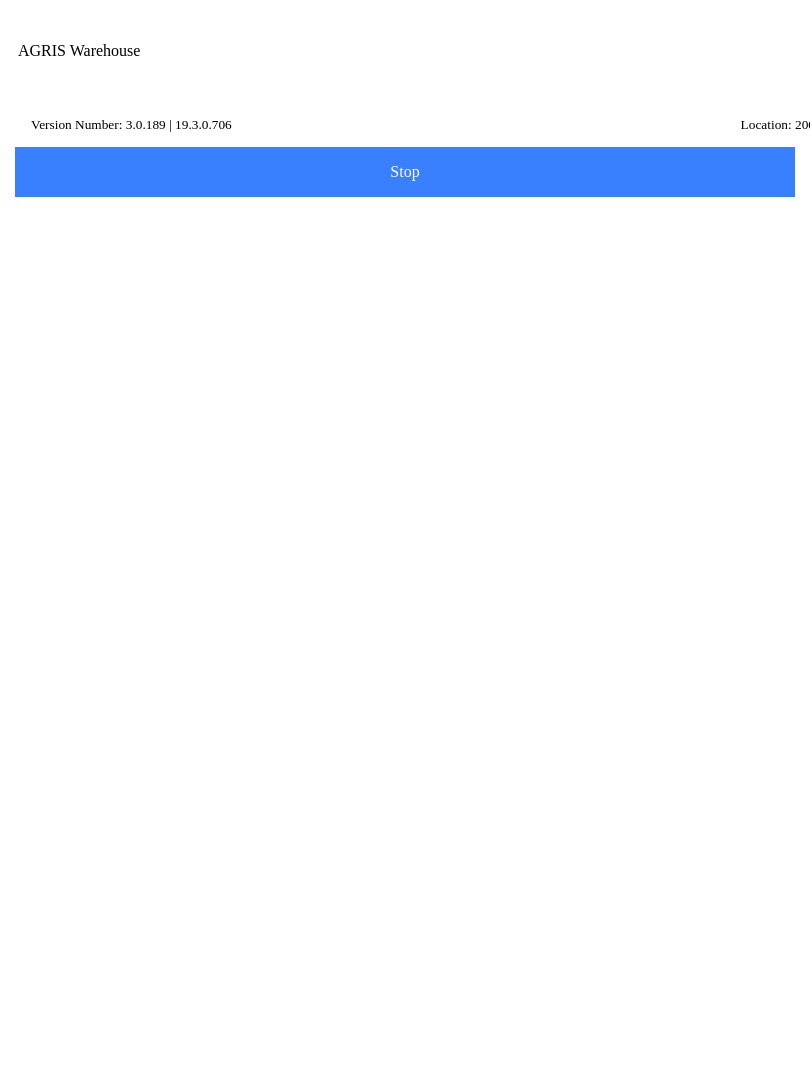 scroll, scrollTop: 1, scrollLeft: 0, axis: vertical 